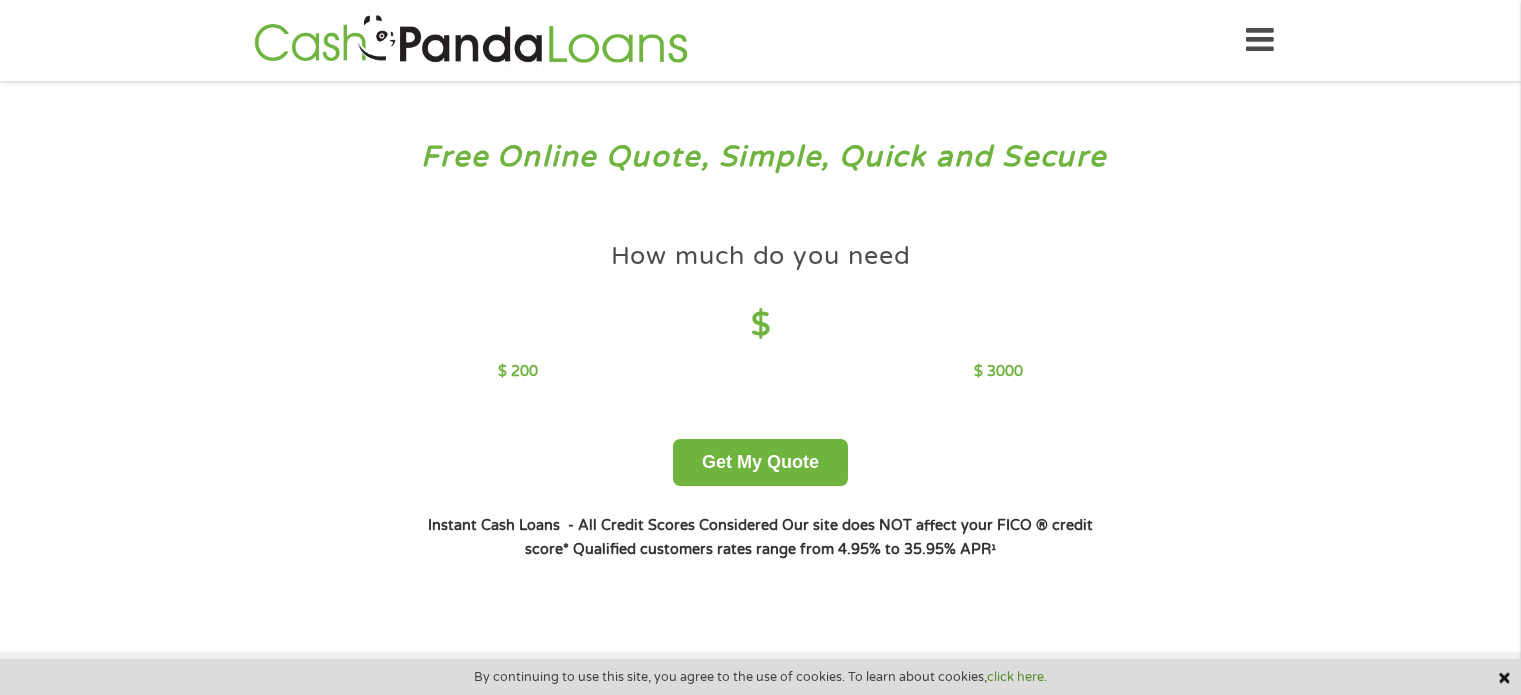 scroll, scrollTop: 0, scrollLeft: 0, axis: both 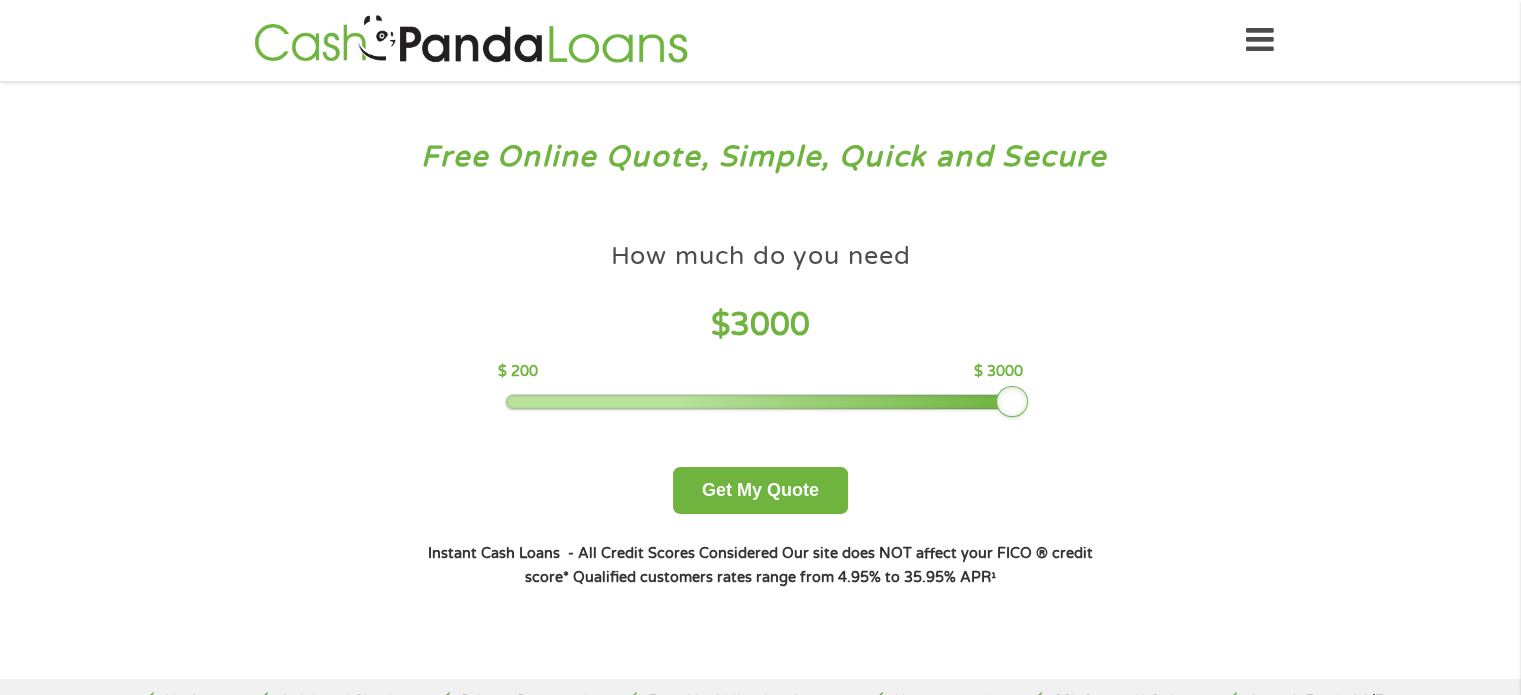 drag, startPoint x: 649, startPoint y: 399, endPoint x: 1029, endPoint y: 449, distance: 383.27536 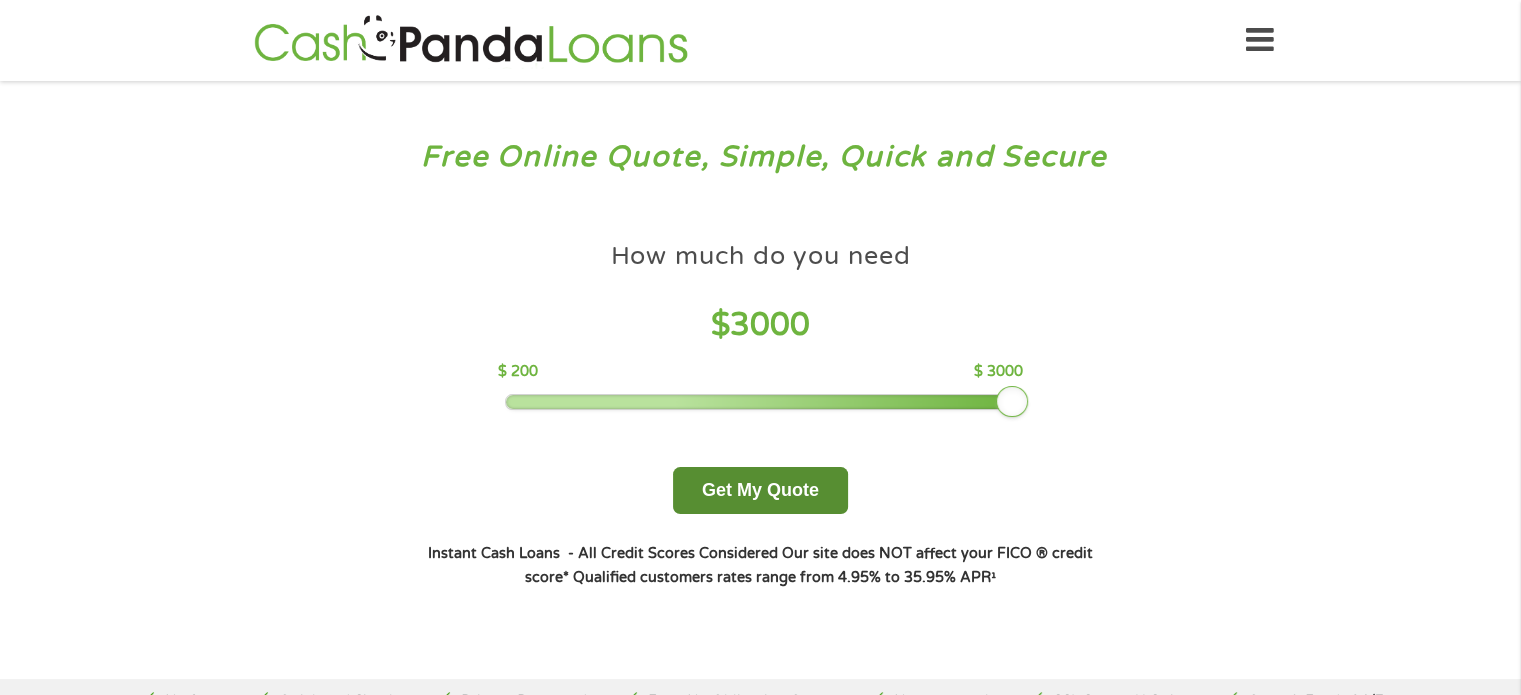 click on "Get My Quote" at bounding box center [760, 490] 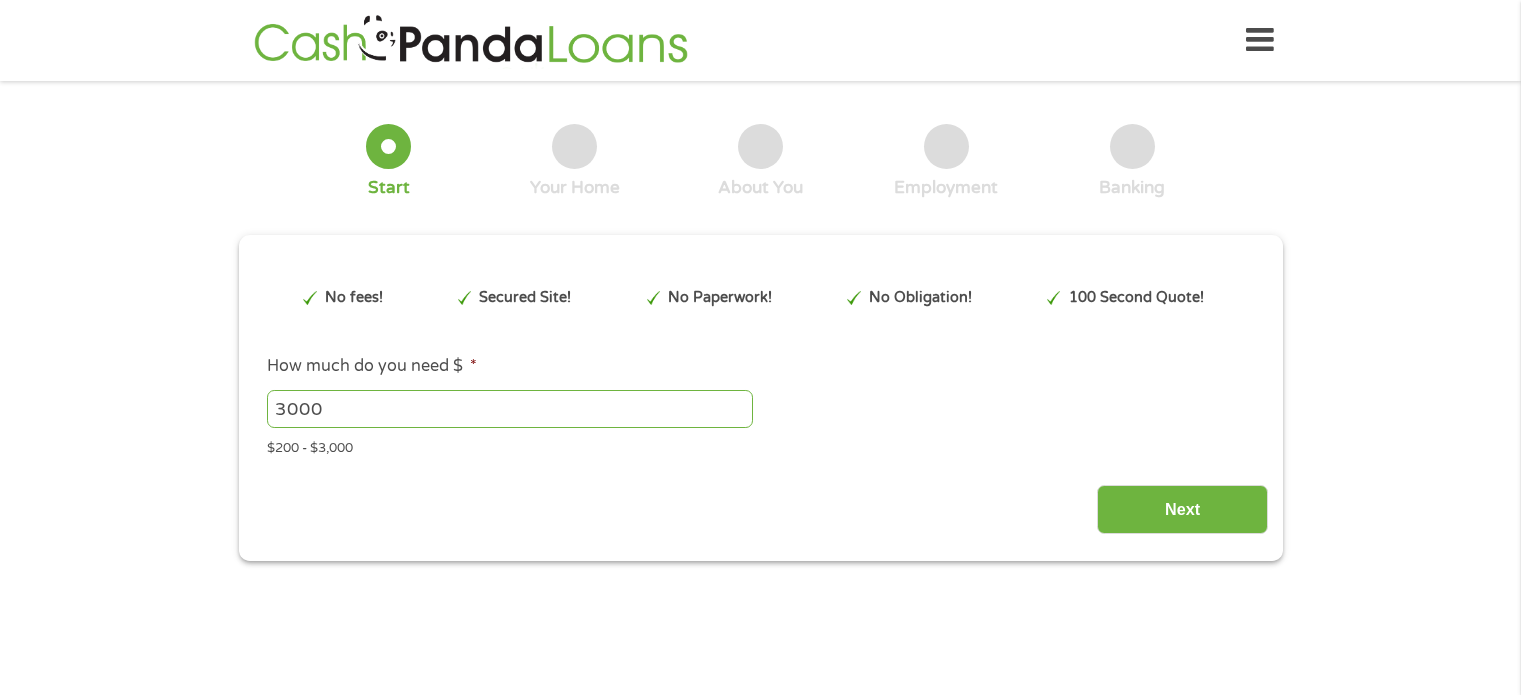 scroll, scrollTop: 0, scrollLeft: 0, axis: both 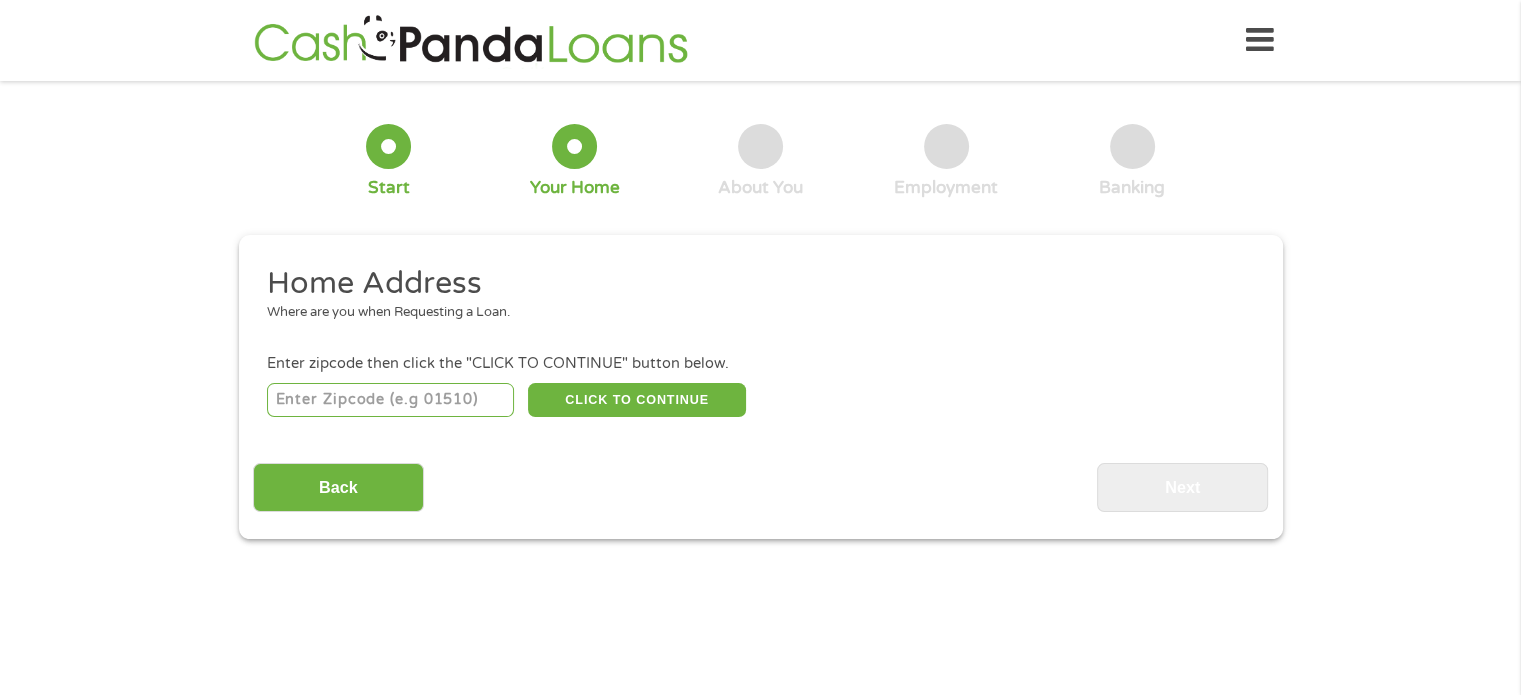 click at bounding box center [390, 400] 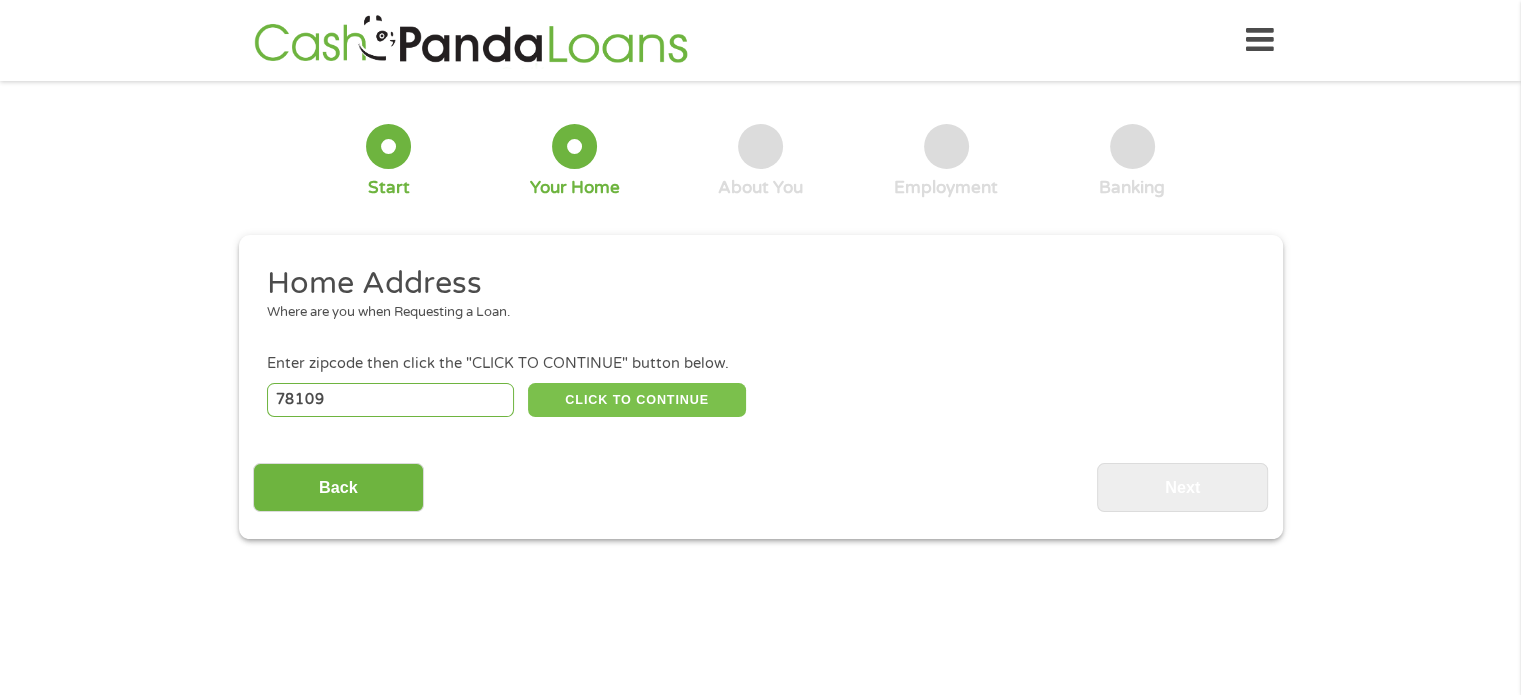 type on "78109" 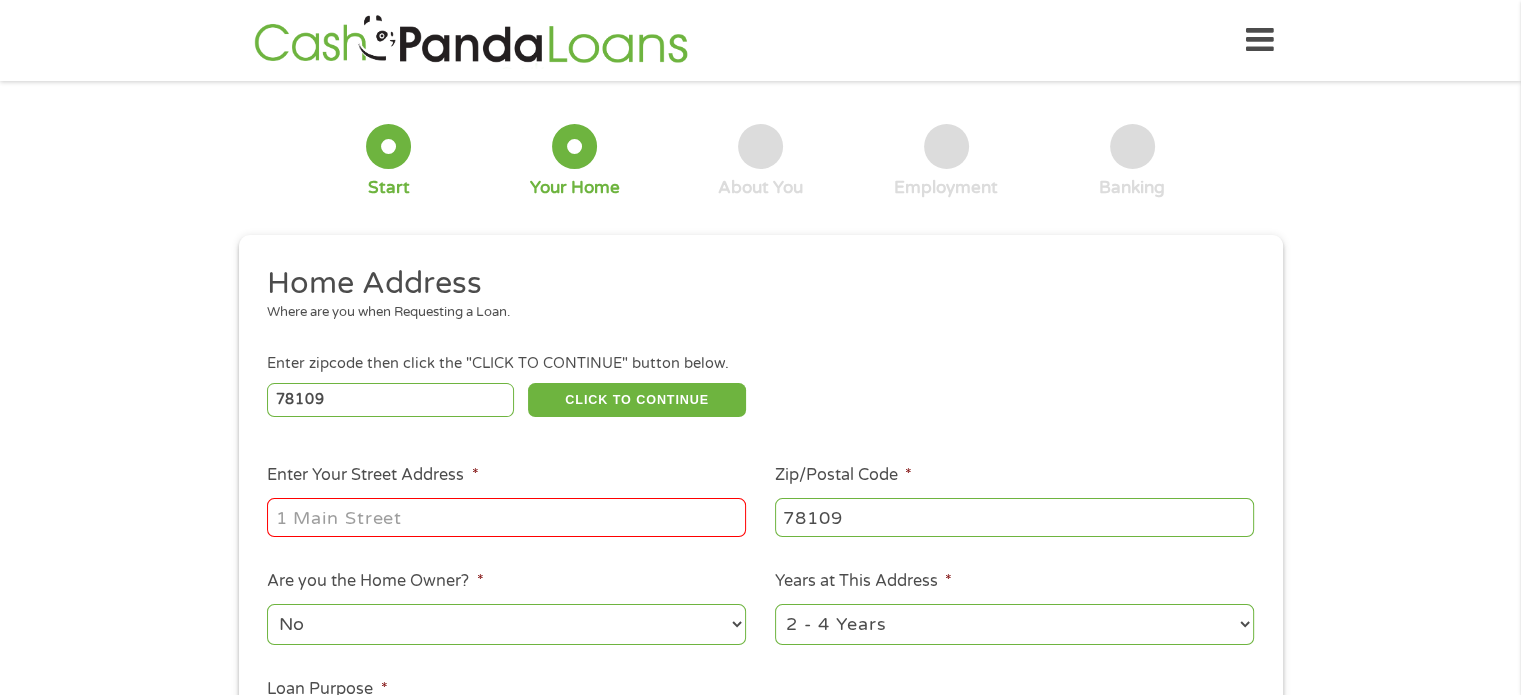 click on "Enter Your Street Address *" at bounding box center (506, 517) 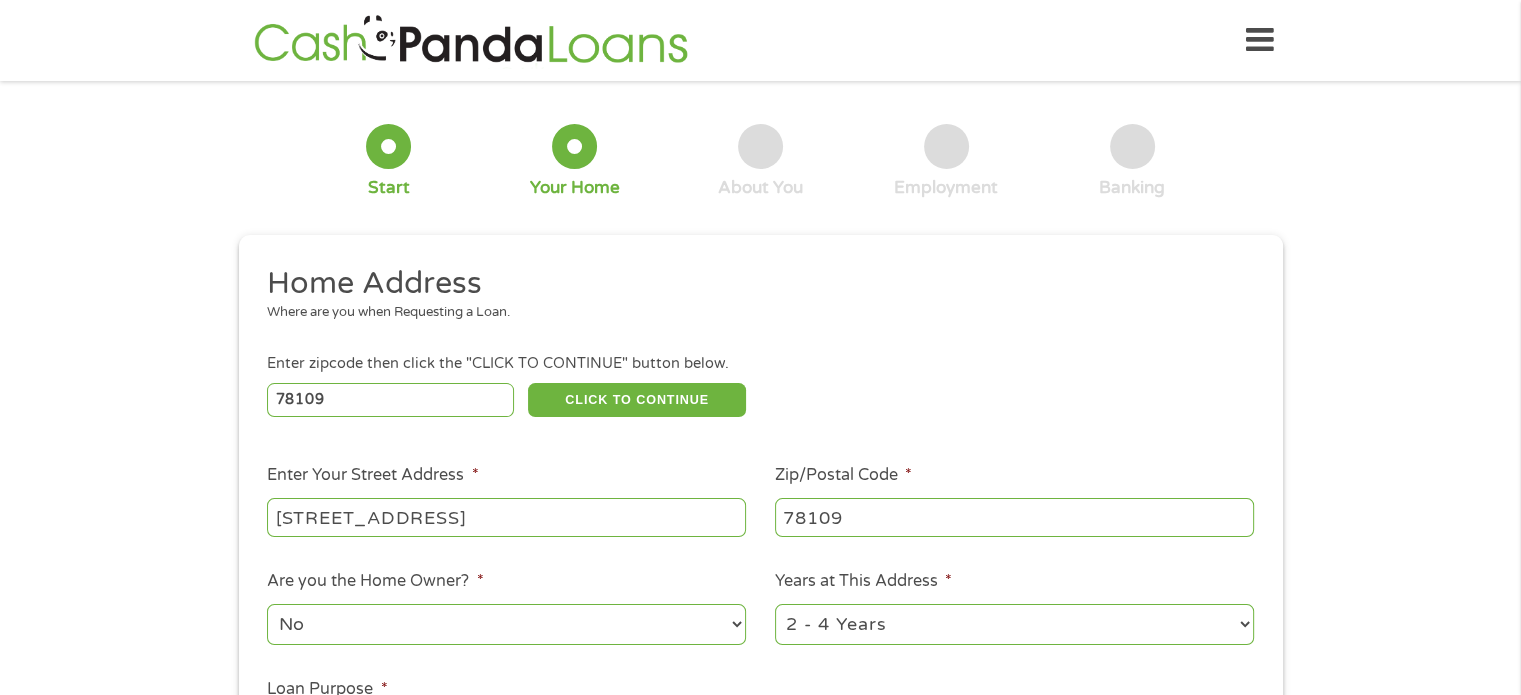 type on "[STREET_ADDRESS]" 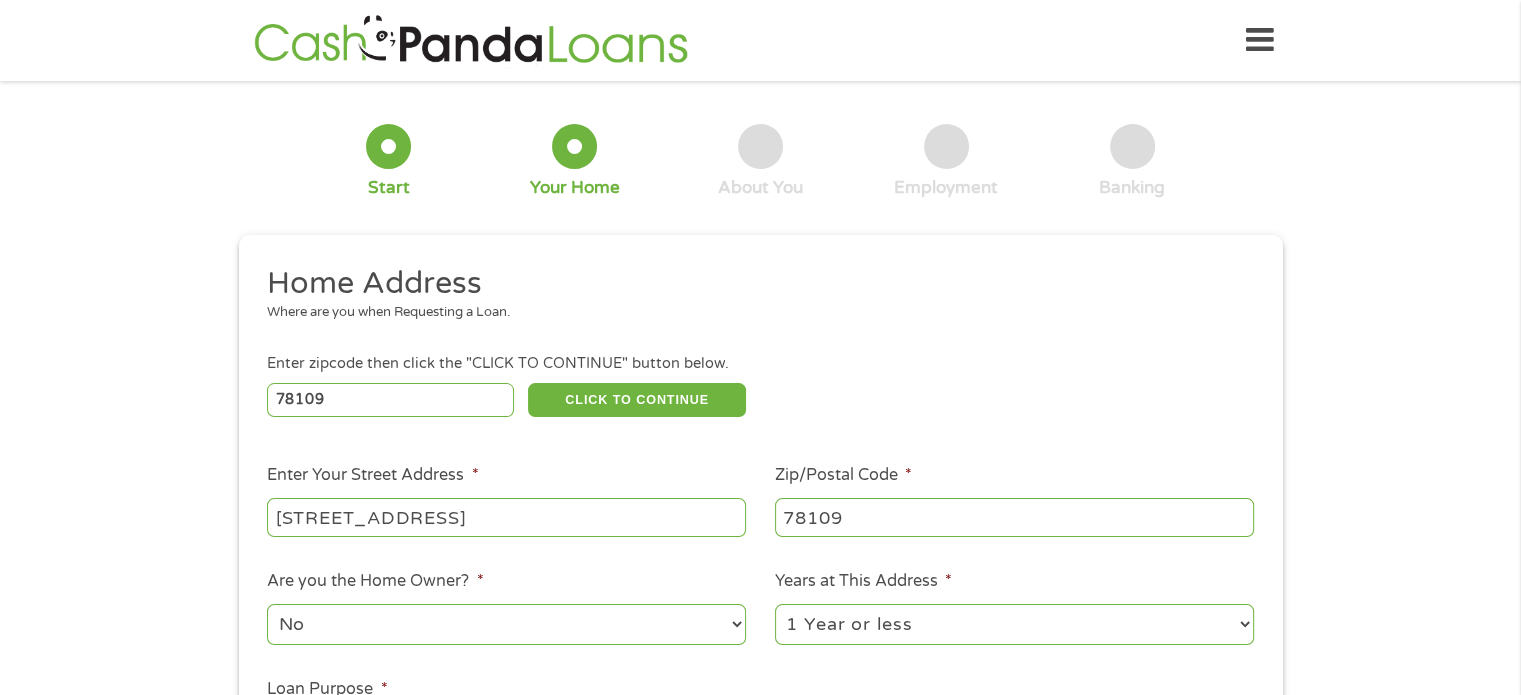 click on "1 Year or less 1 - 2 Years 2 - 4 Years Over 4 Years" at bounding box center (1014, 624) 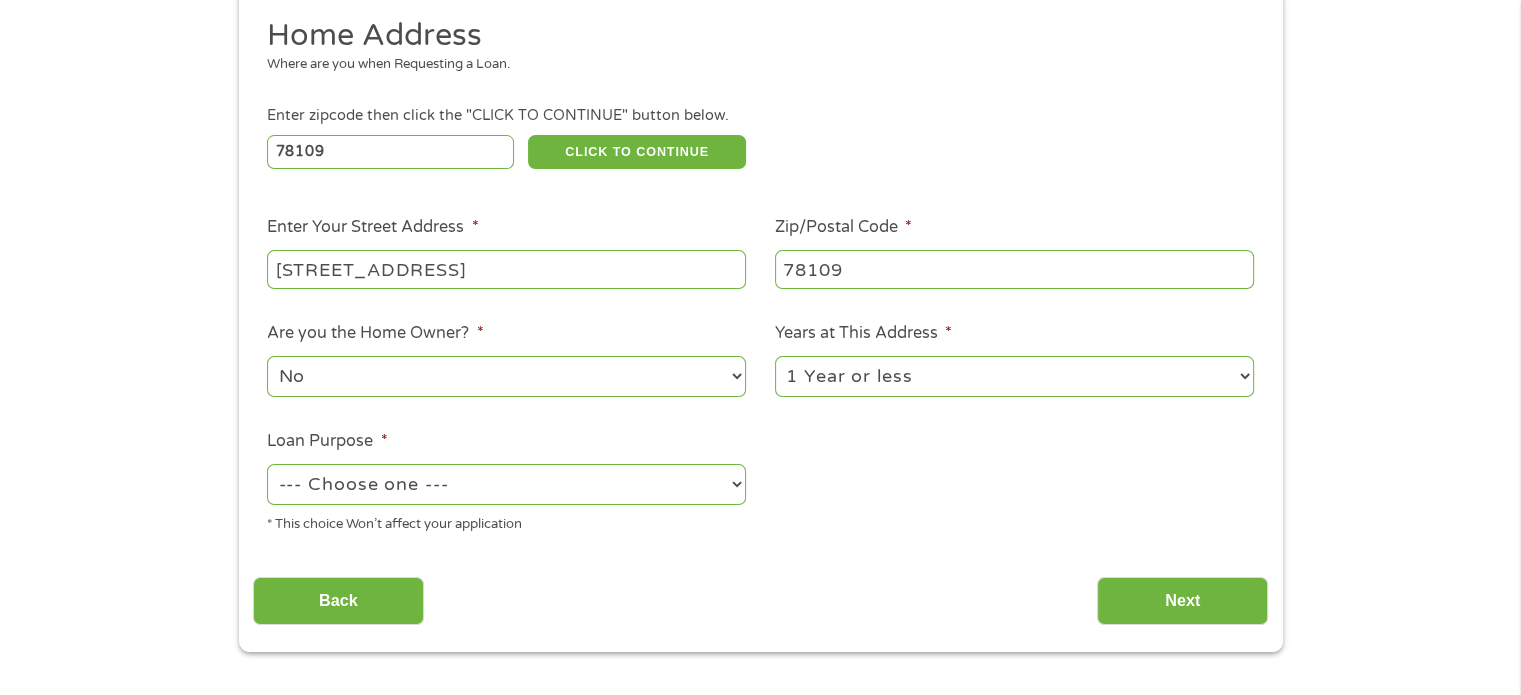scroll, scrollTop: 300, scrollLeft: 0, axis: vertical 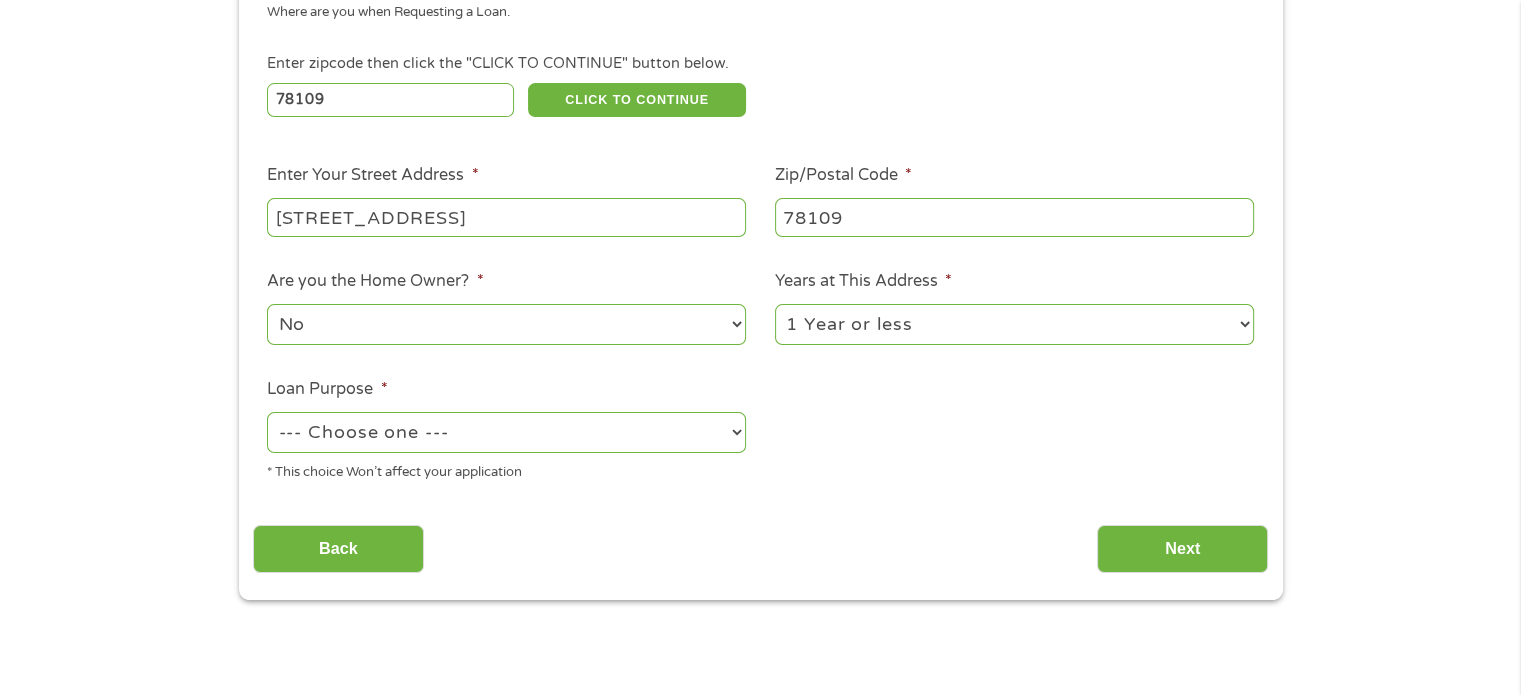 click on "--- Choose one --- Pay Bills Debt Consolidation Home Improvement Major Purchase Car Loan Short Term Cash Medical Expenses Other" at bounding box center [506, 432] 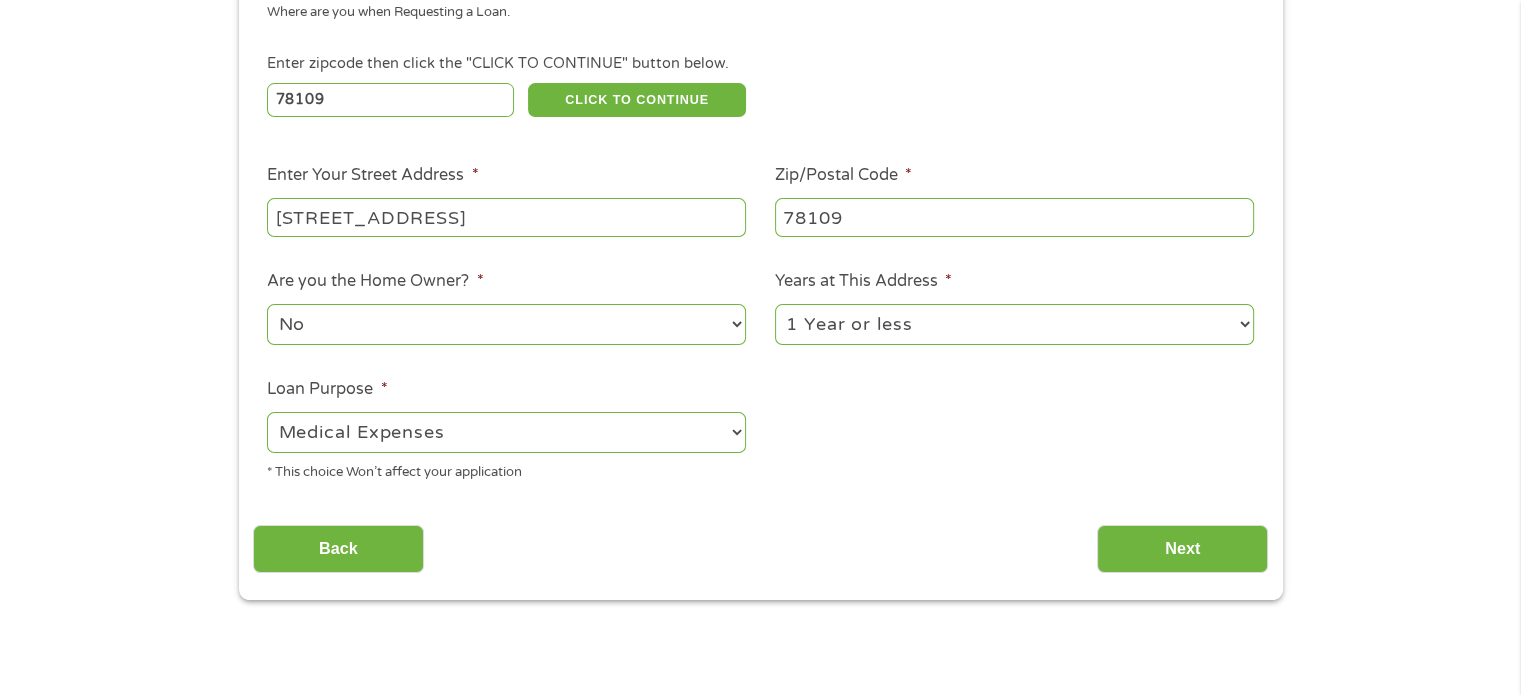 click on "--- Choose one --- Pay Bills Debt Consolidation Home Improvement Major Purchase Car Loan Short Term Cash Medical Expenses Other" at bounding box center (506, 432) 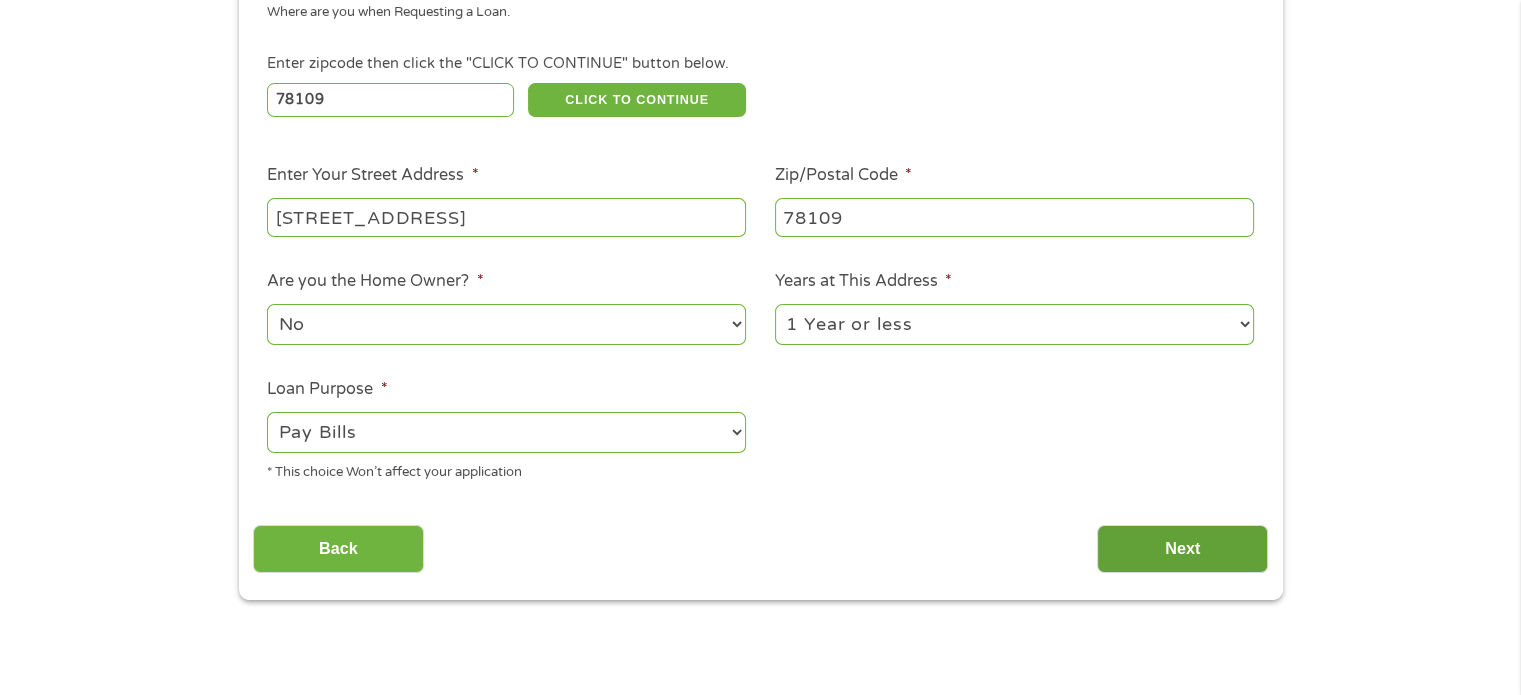 click on "Next" at bounding box center [1182, 549] 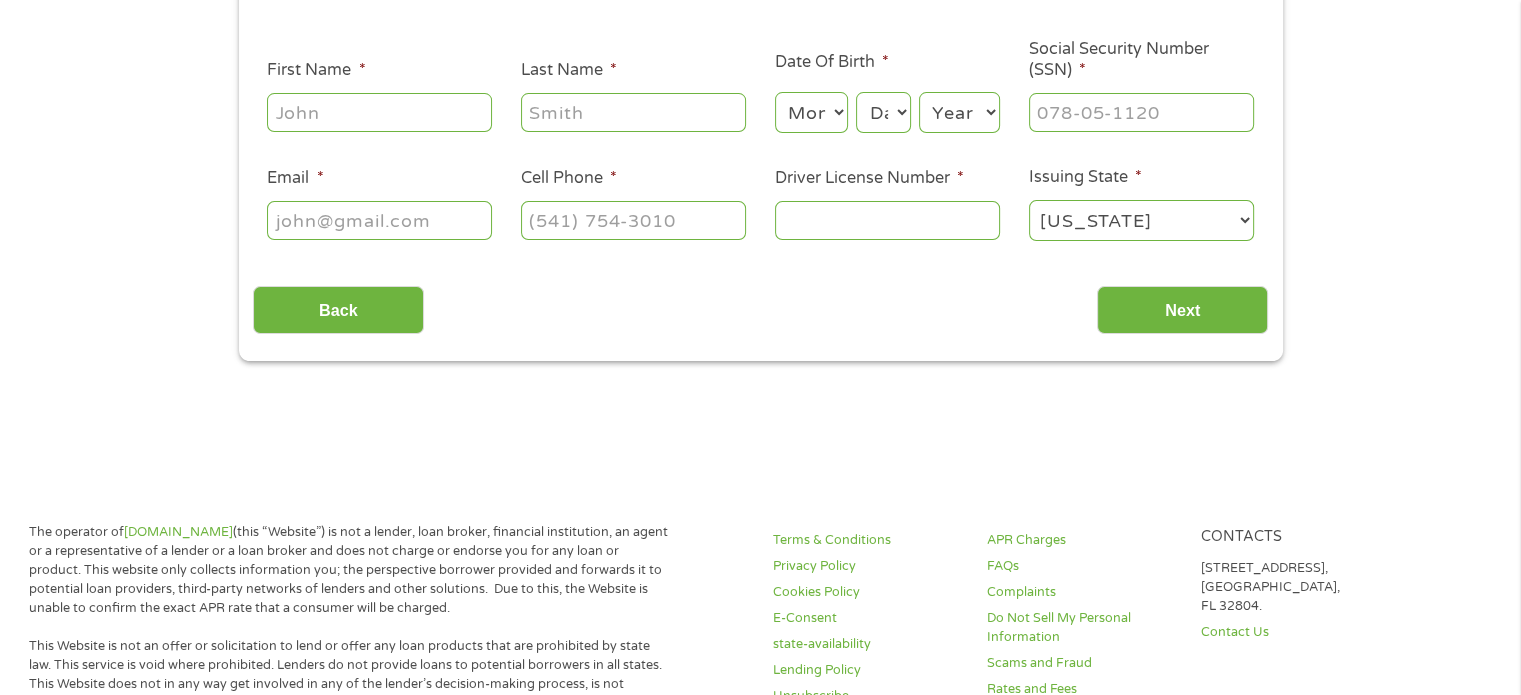 scroll, scrollTop: 8, scrollLeft: 8, axis: both 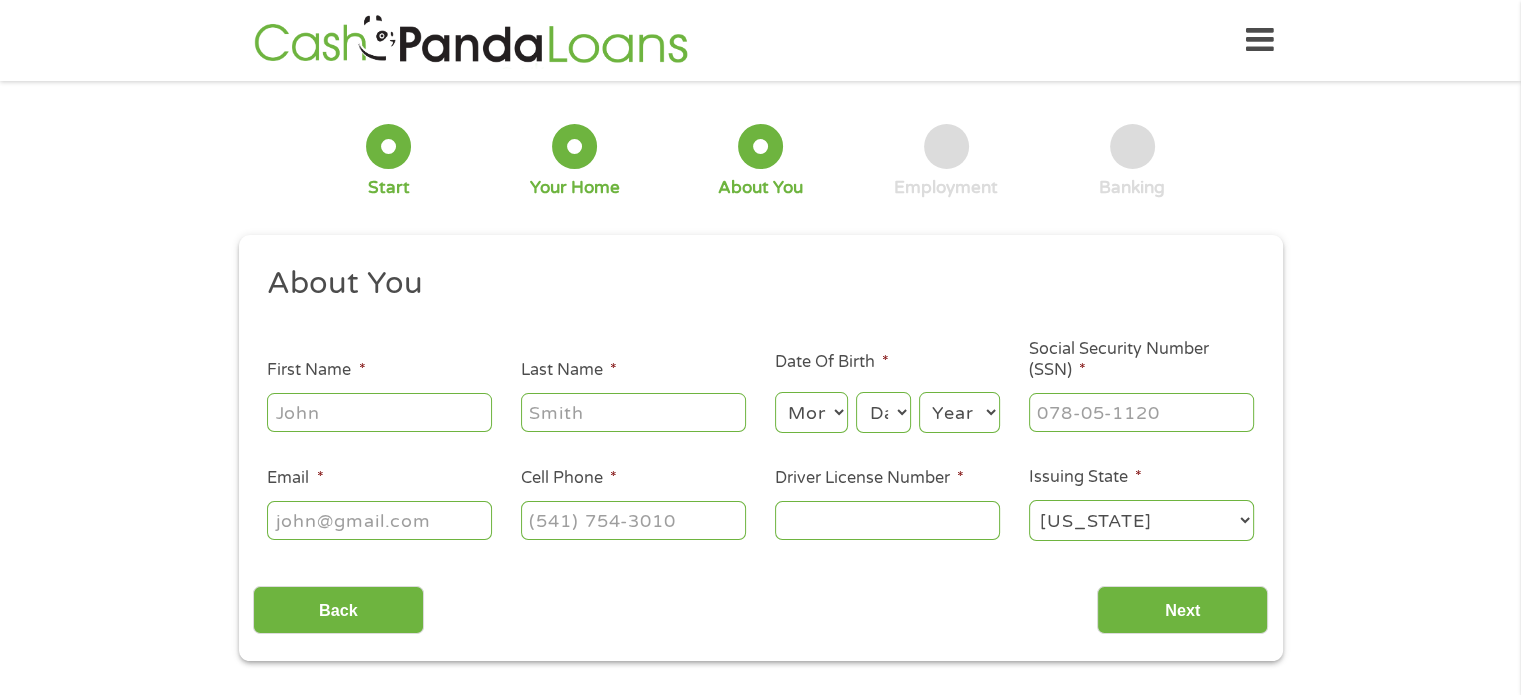 click on "First Name *" at bounding box center [379, 412] 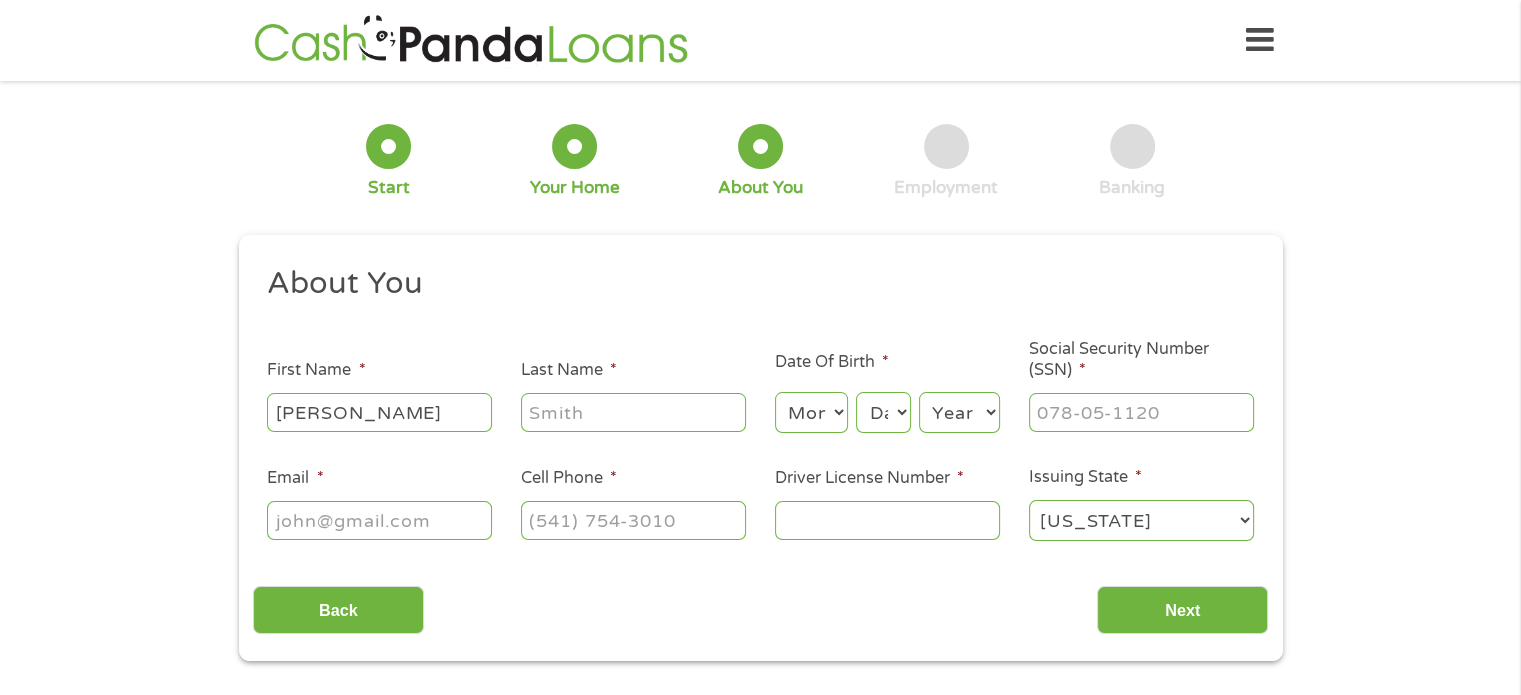 type on "[PERSON_NAME]" 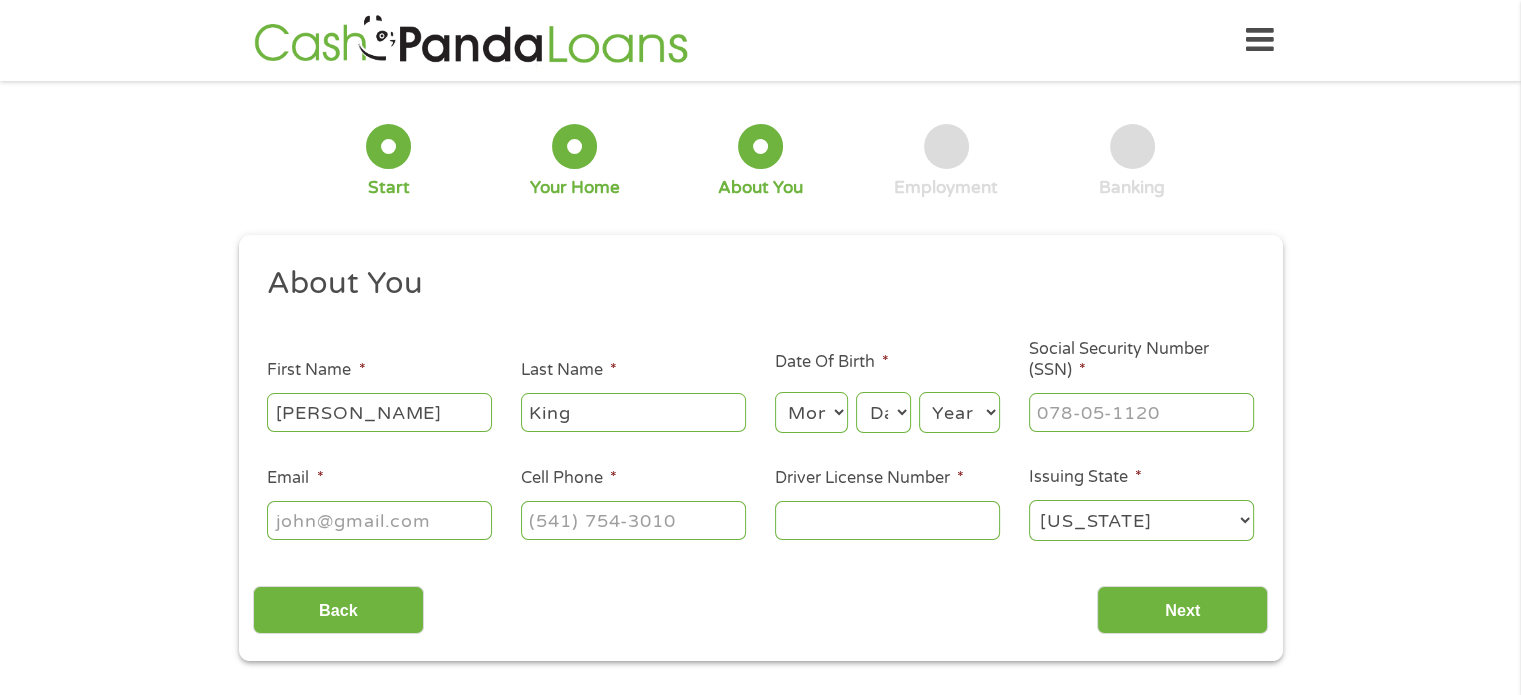 type on "King" 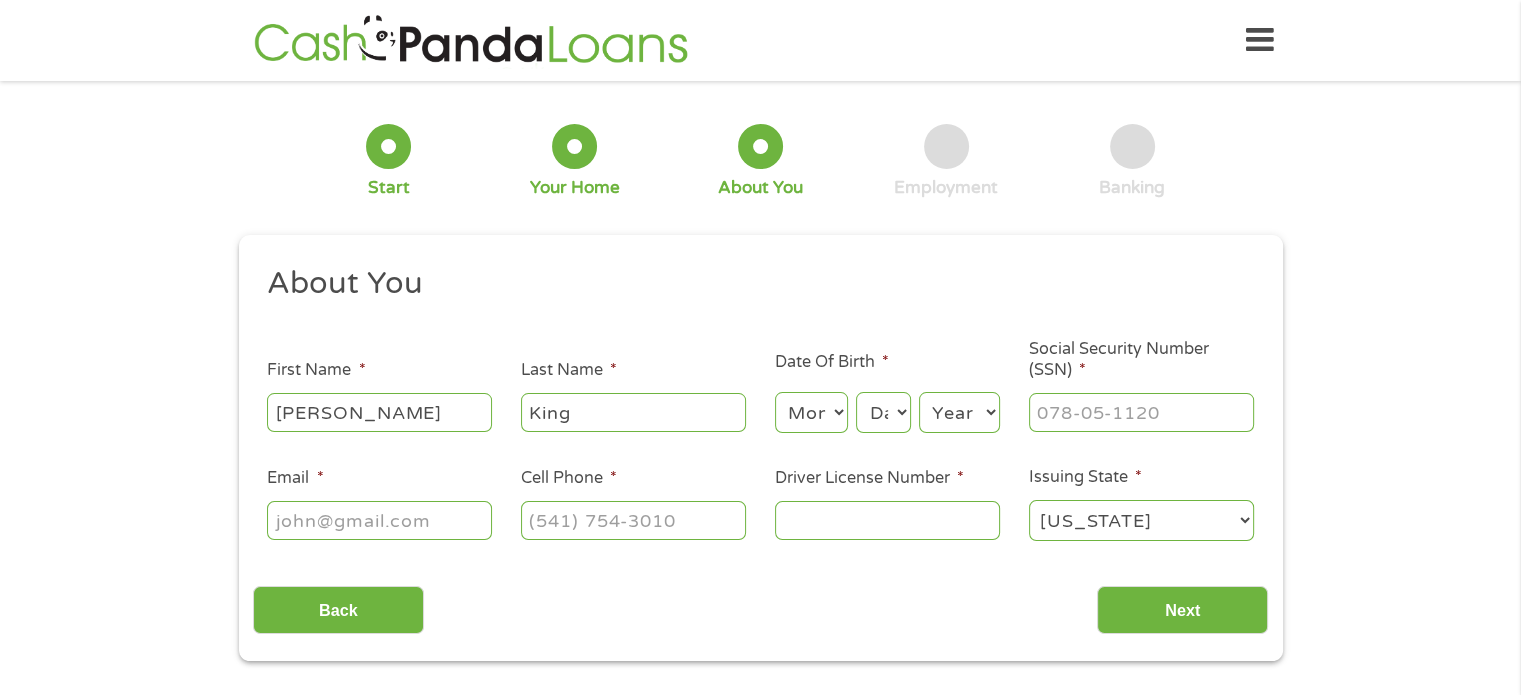 click on "Month 1 2 3 4 5 6 7 8 9 10 11 12" at bounding box center (811, 412) 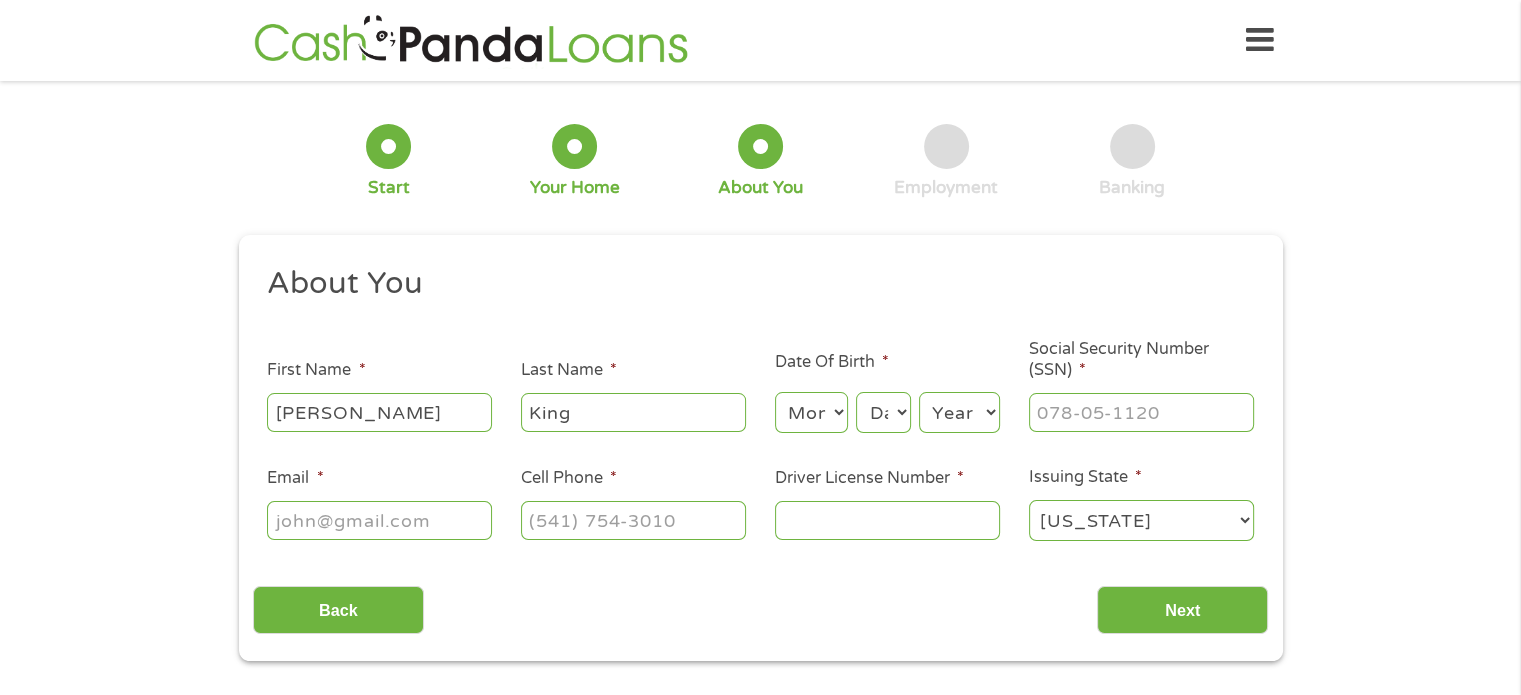 select on "5" 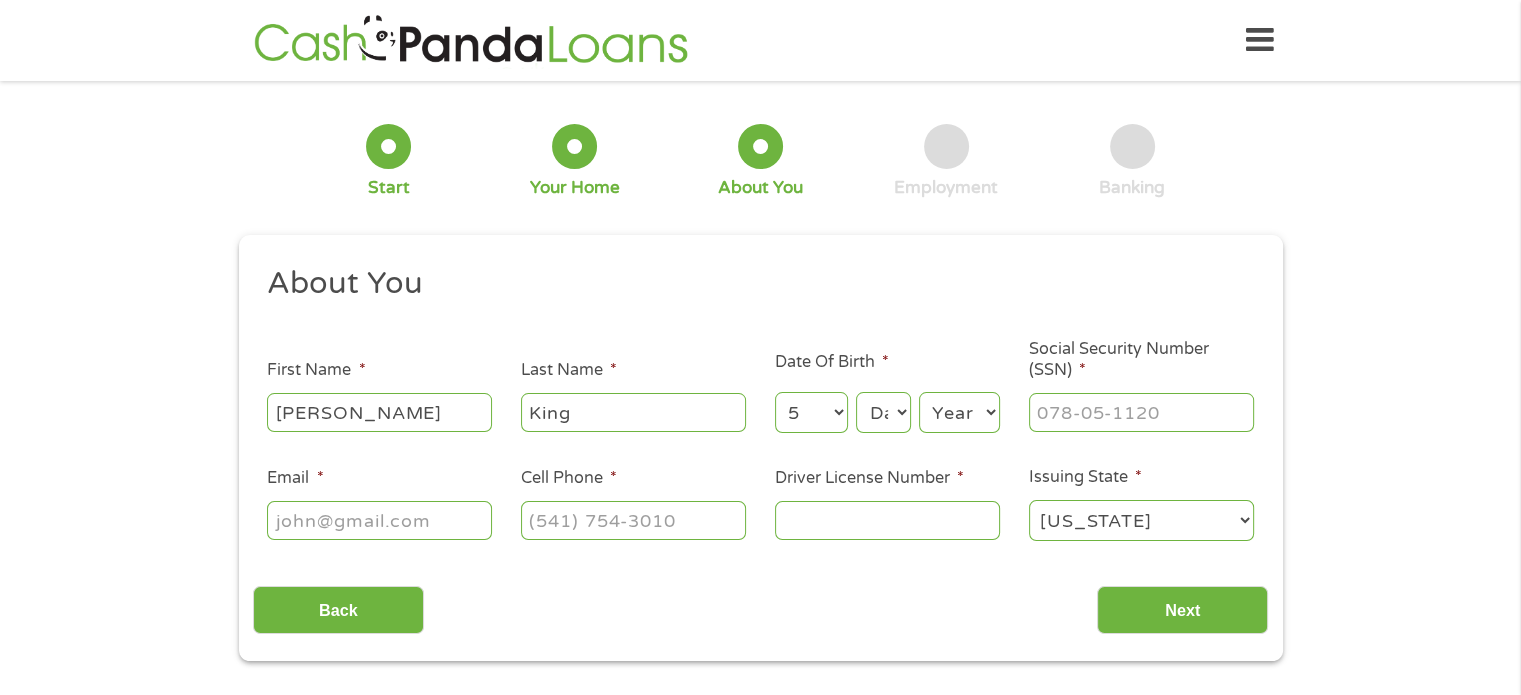 click on "Month 1 2 3 4 5 6 7 8 9 10 11 12" at bounding box center (811, 412) 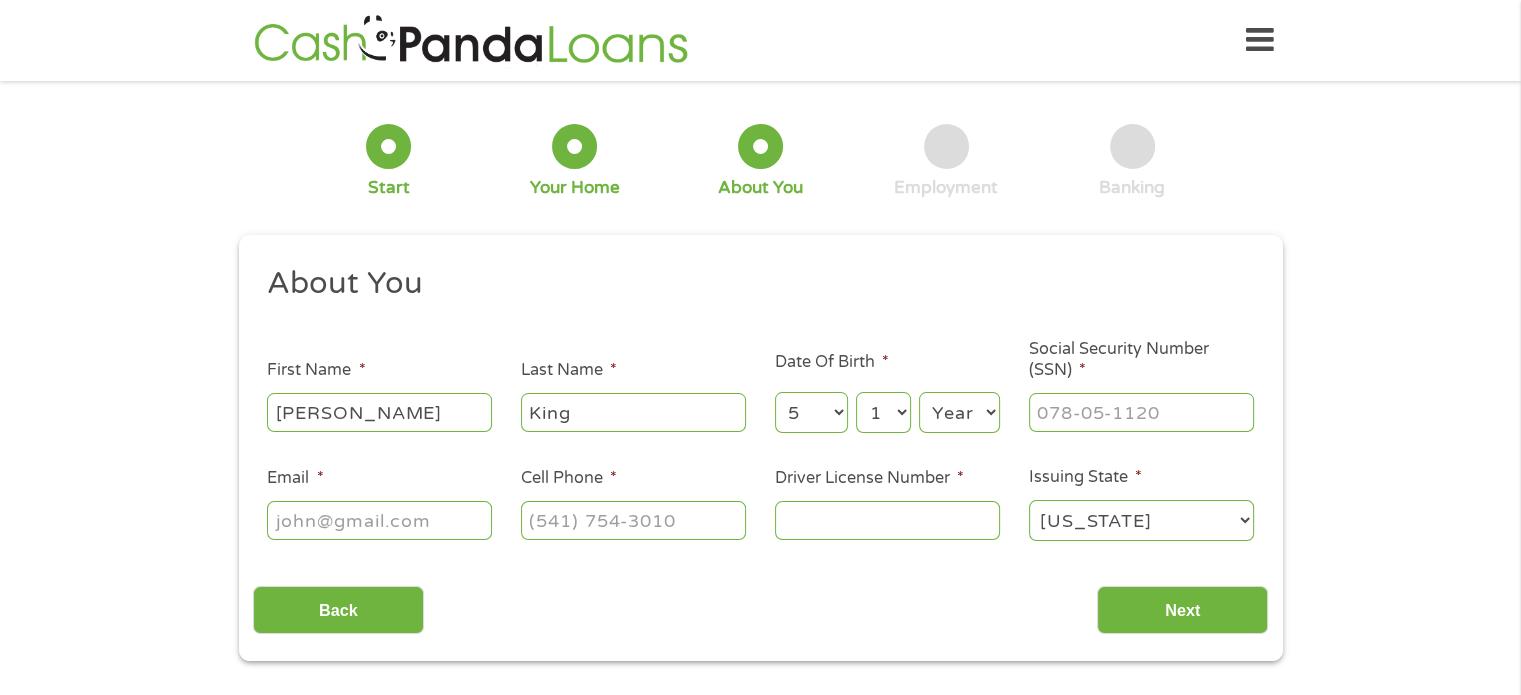 select on "18" 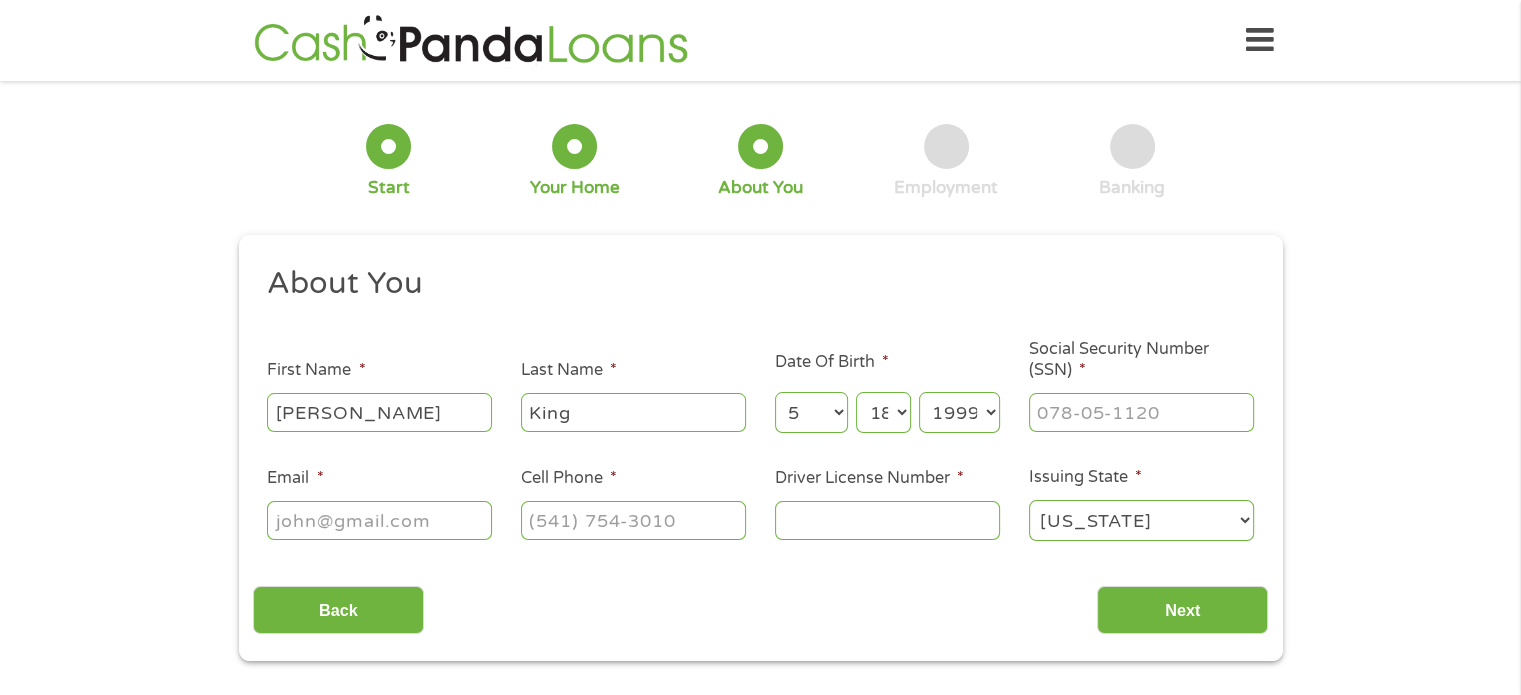 select on "1969" 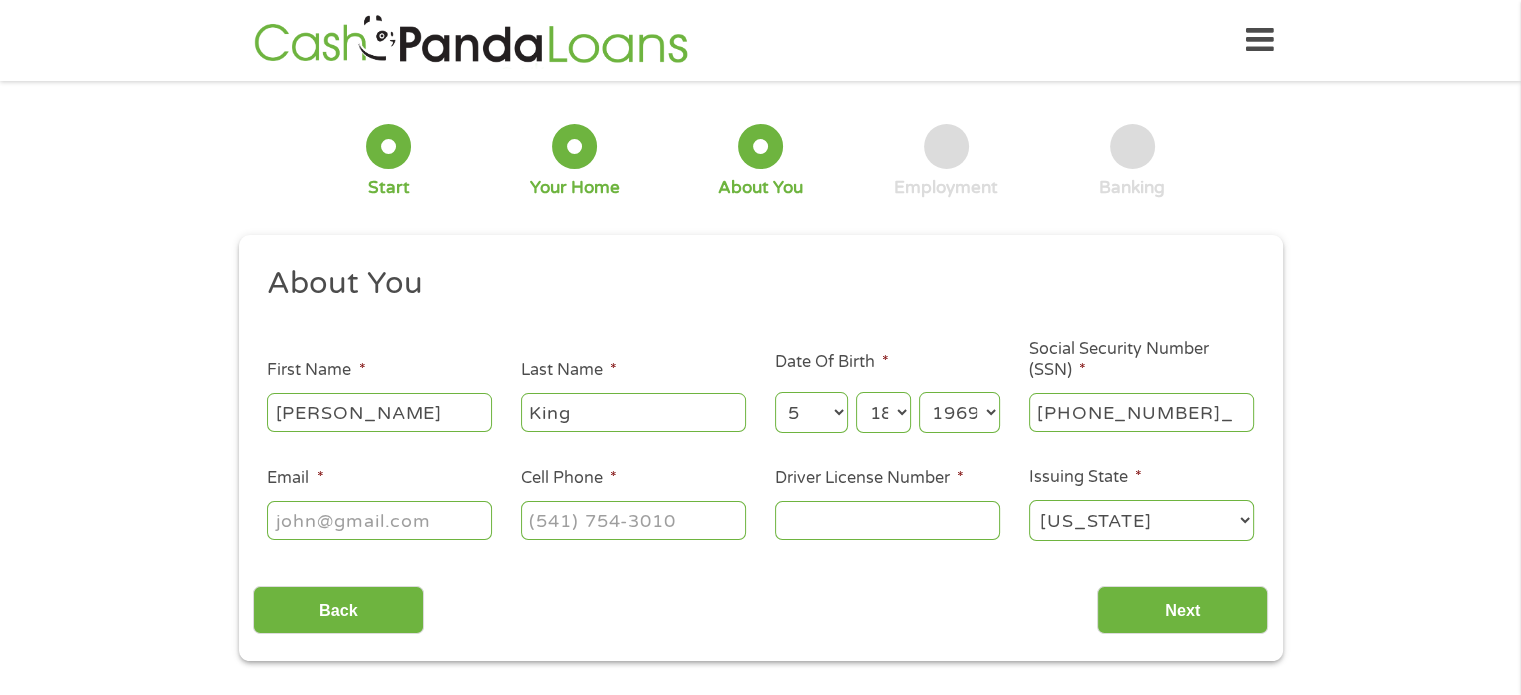 type on "460-49-7667" 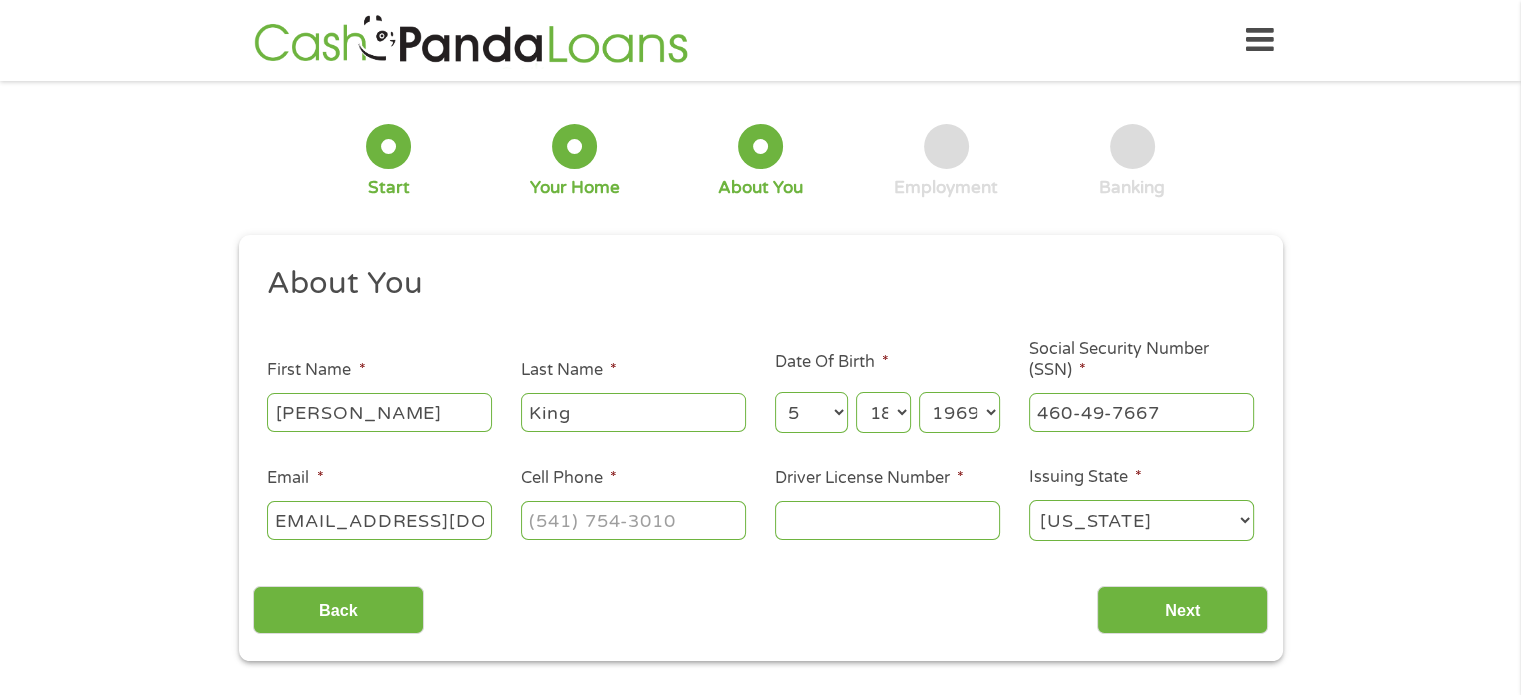 scroll, scrollTop: 0, scrollLeft: 27, axis: horizontal 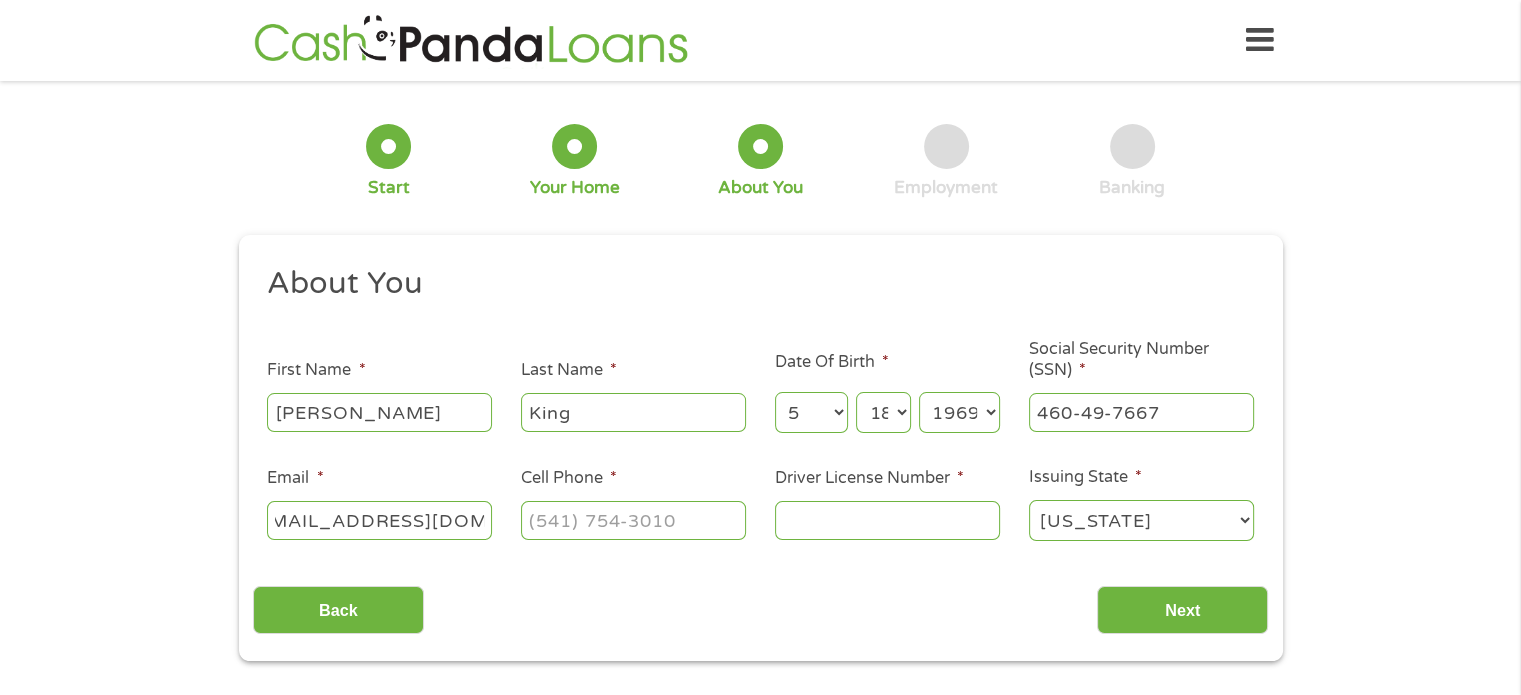 type on "[EMAIL_ADDRESS][DOMAIN_NAME]" 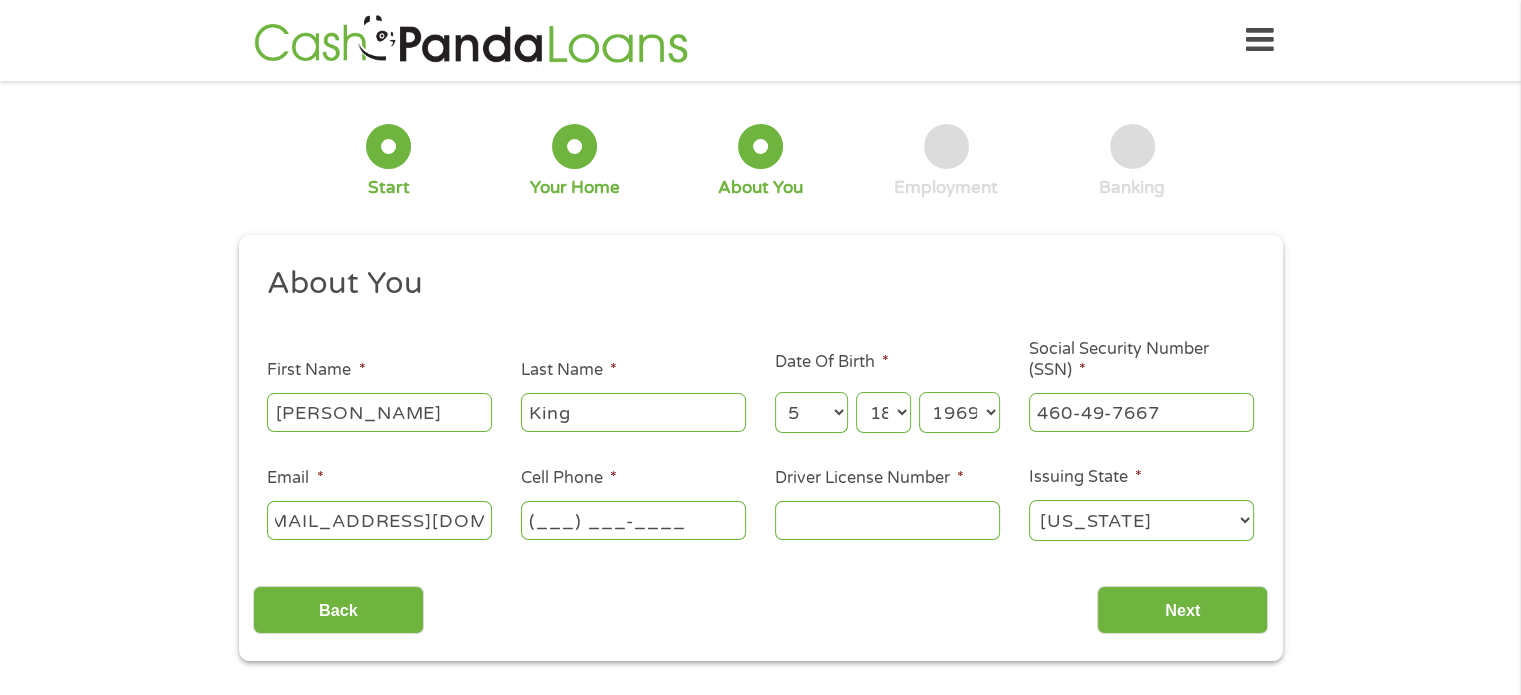 scroll, scrollTop: 0, scrollLeft: 0, axis: both 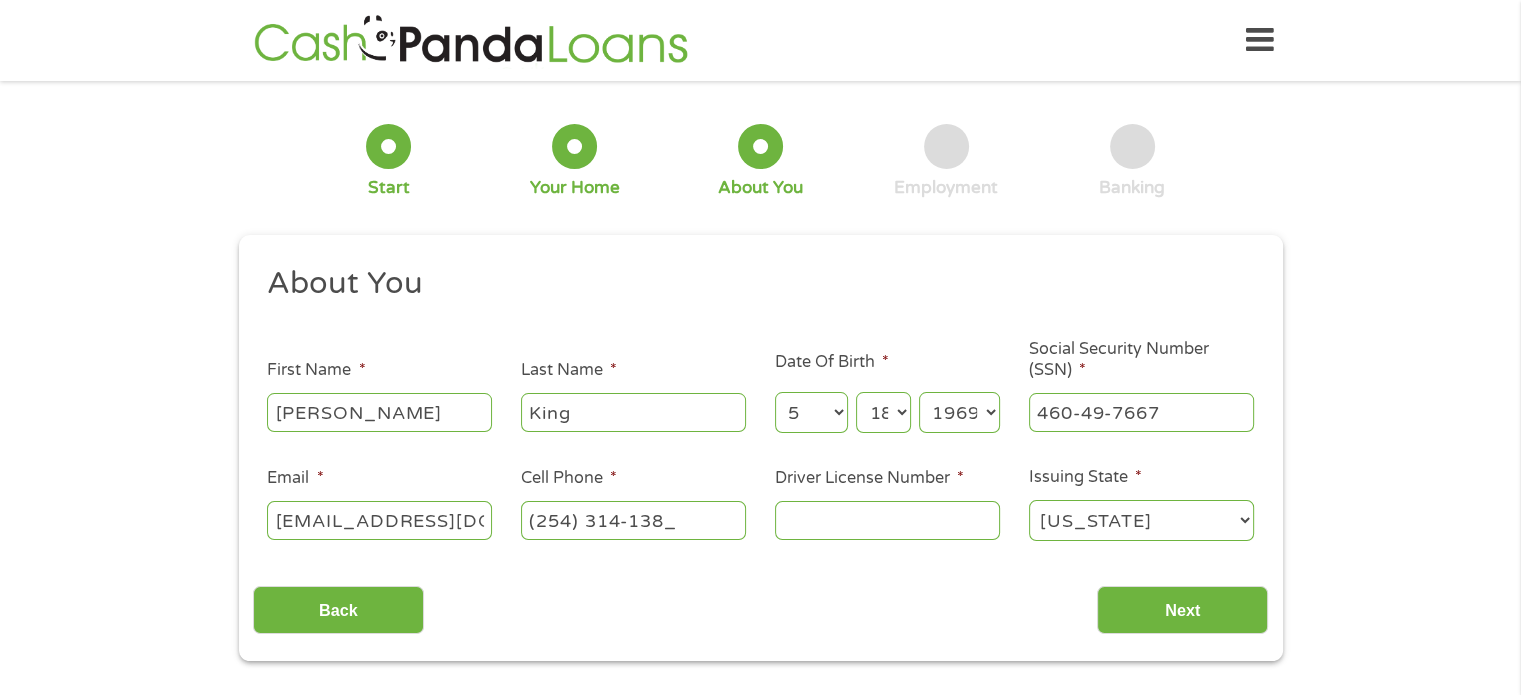 type on "[PHONE_NUMBER]" 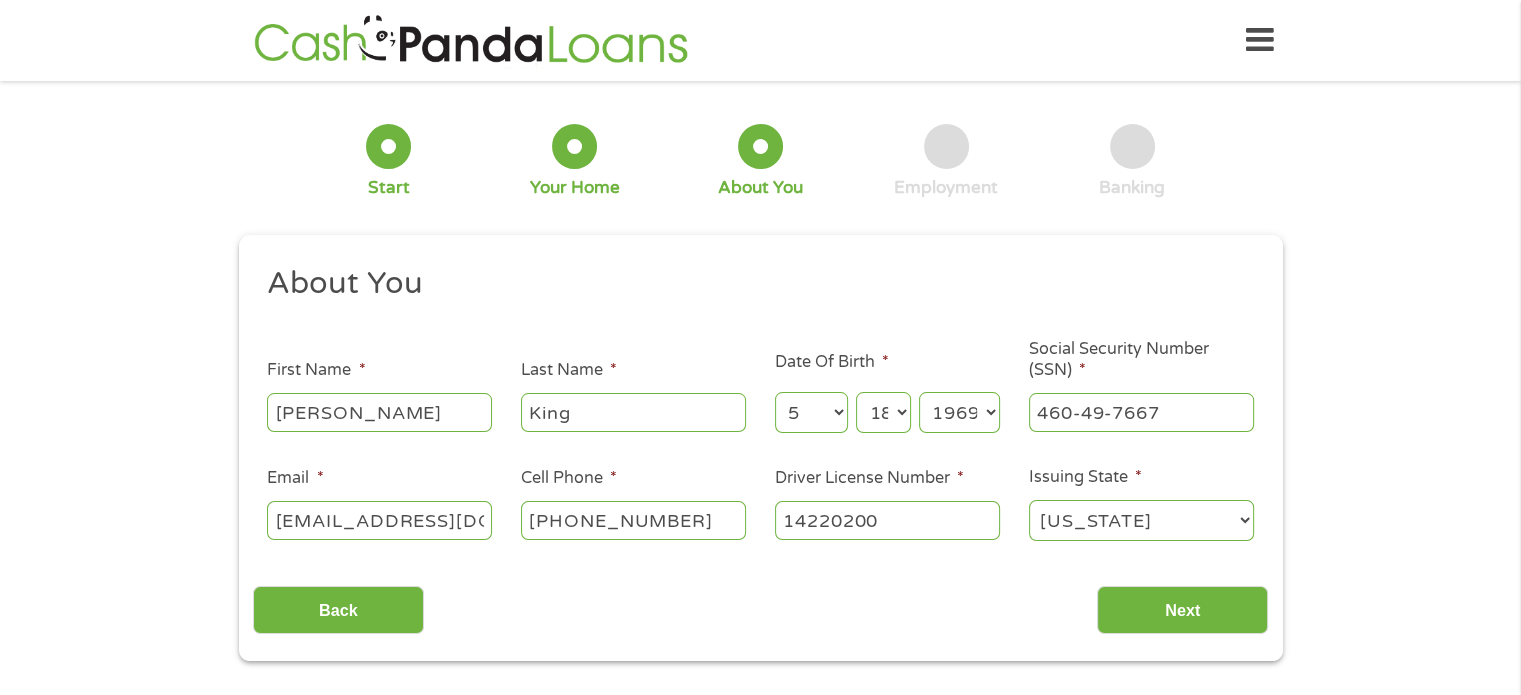 type on "14220200" 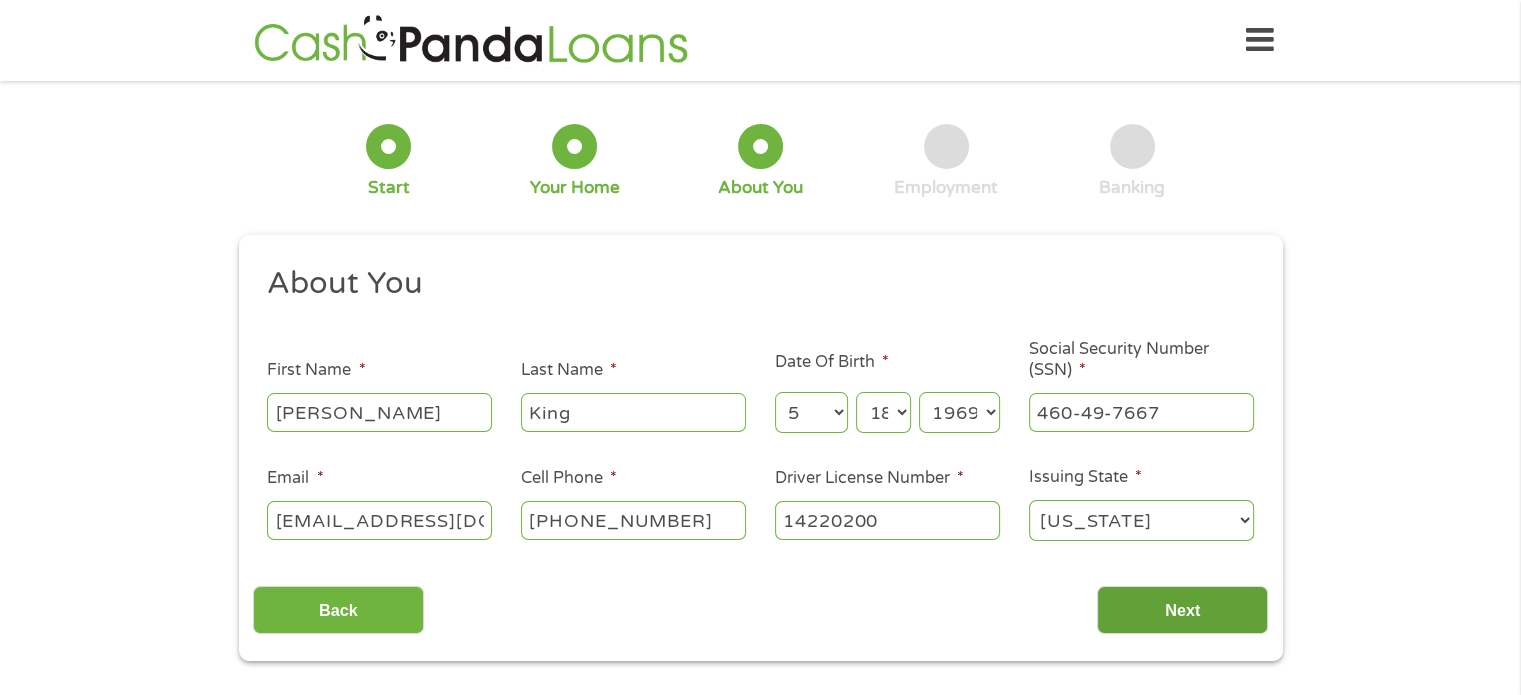 click on "Next" at bounding box center [1182, 610] 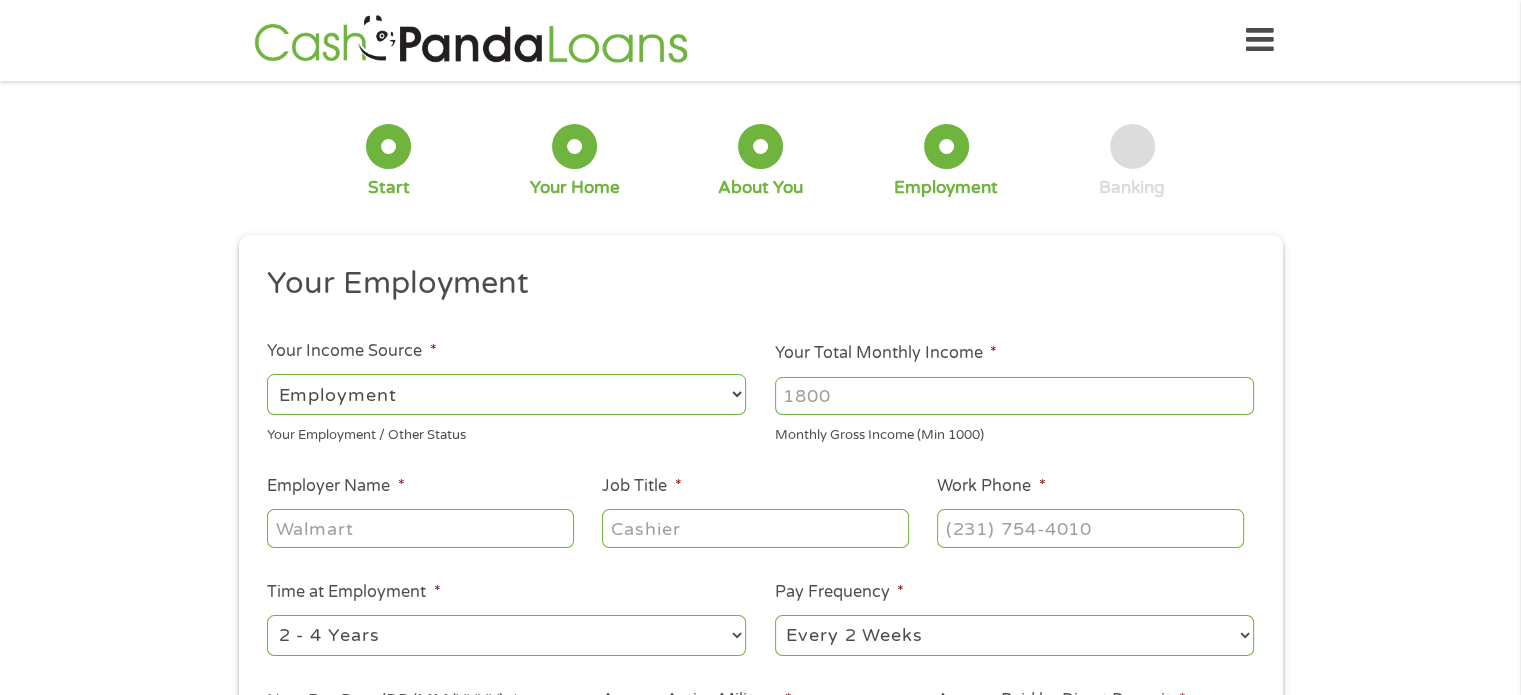 scroll, scrollTop: 8, scrollLeft: 8, axis: both 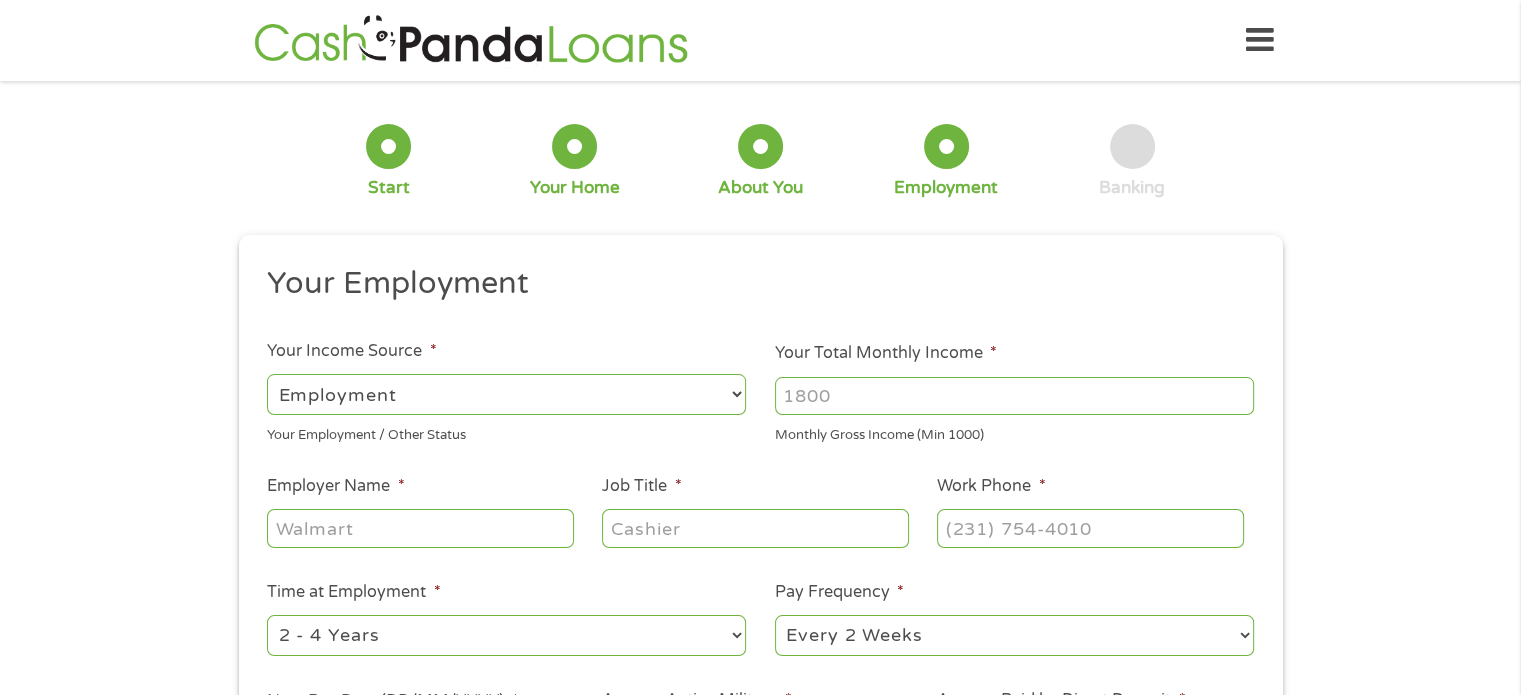 drag, startPoint x: 852, startPoint y: 400, endPoint x: 719, endPoint y: 393, distance: 133.18408 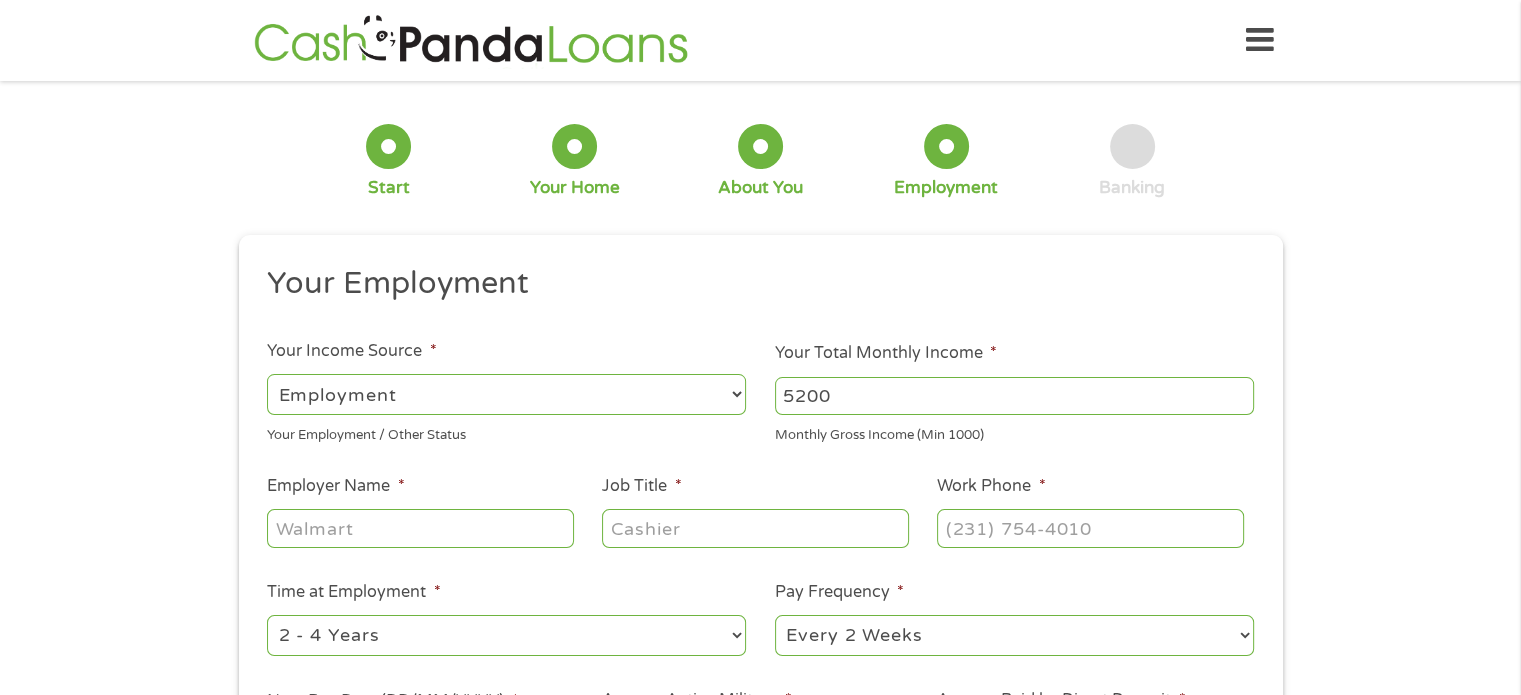 type on "5200" 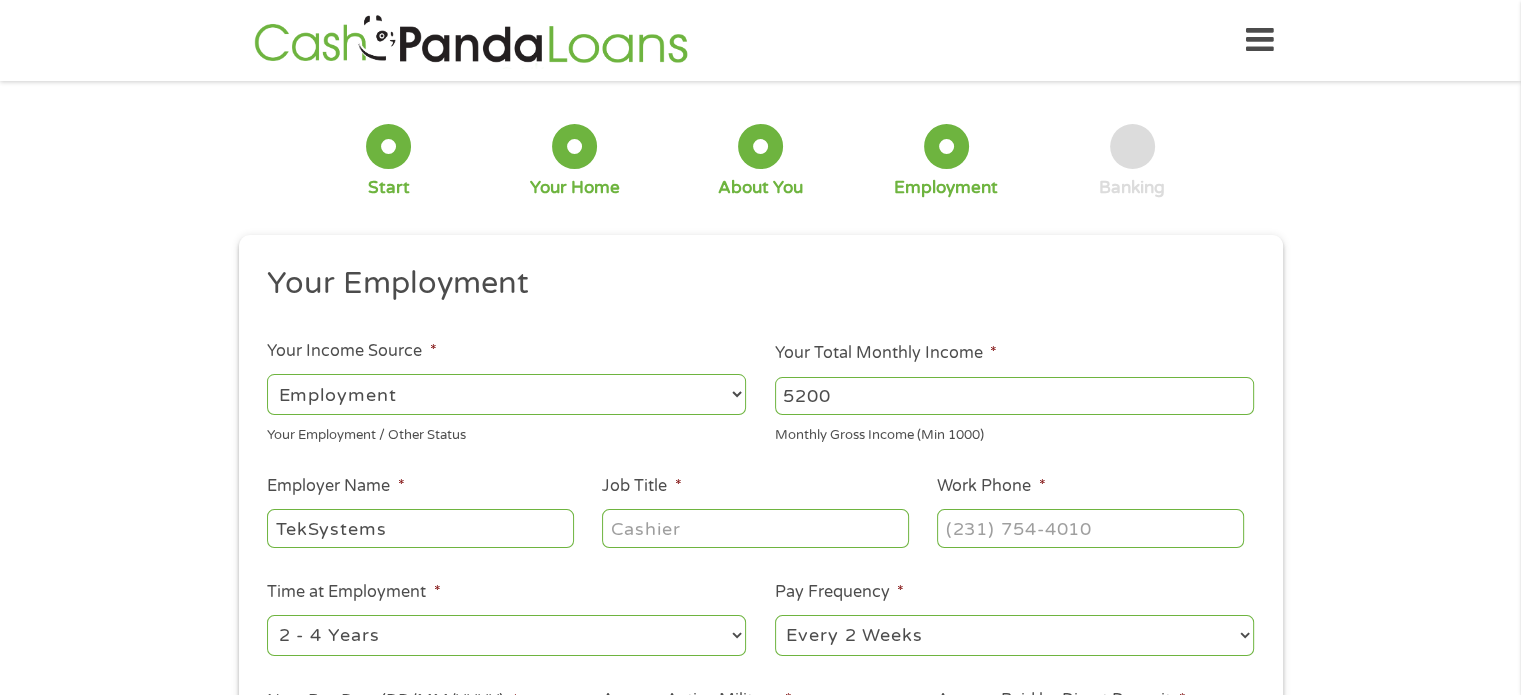 type on "TekSystems" 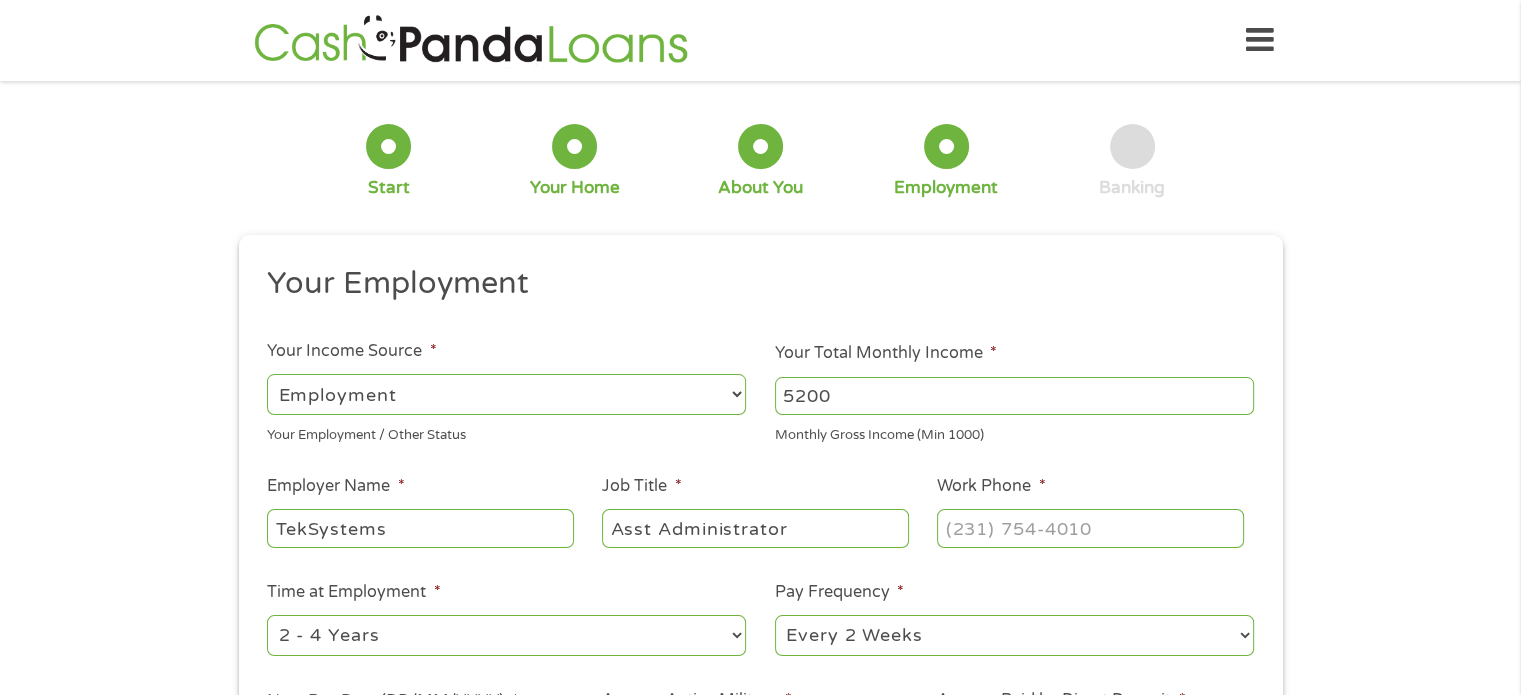 type on "Asst Administrator" 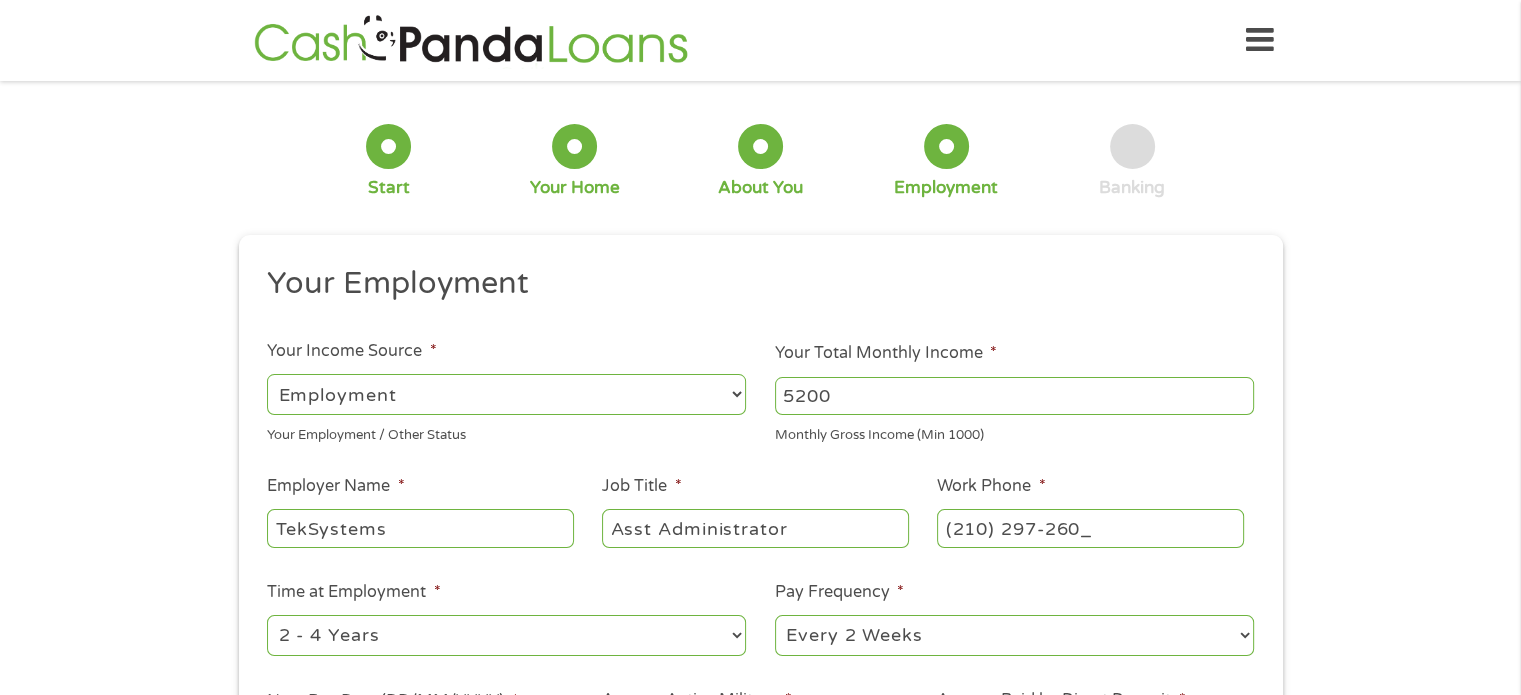 type on "[PHONE_NUMBER]" 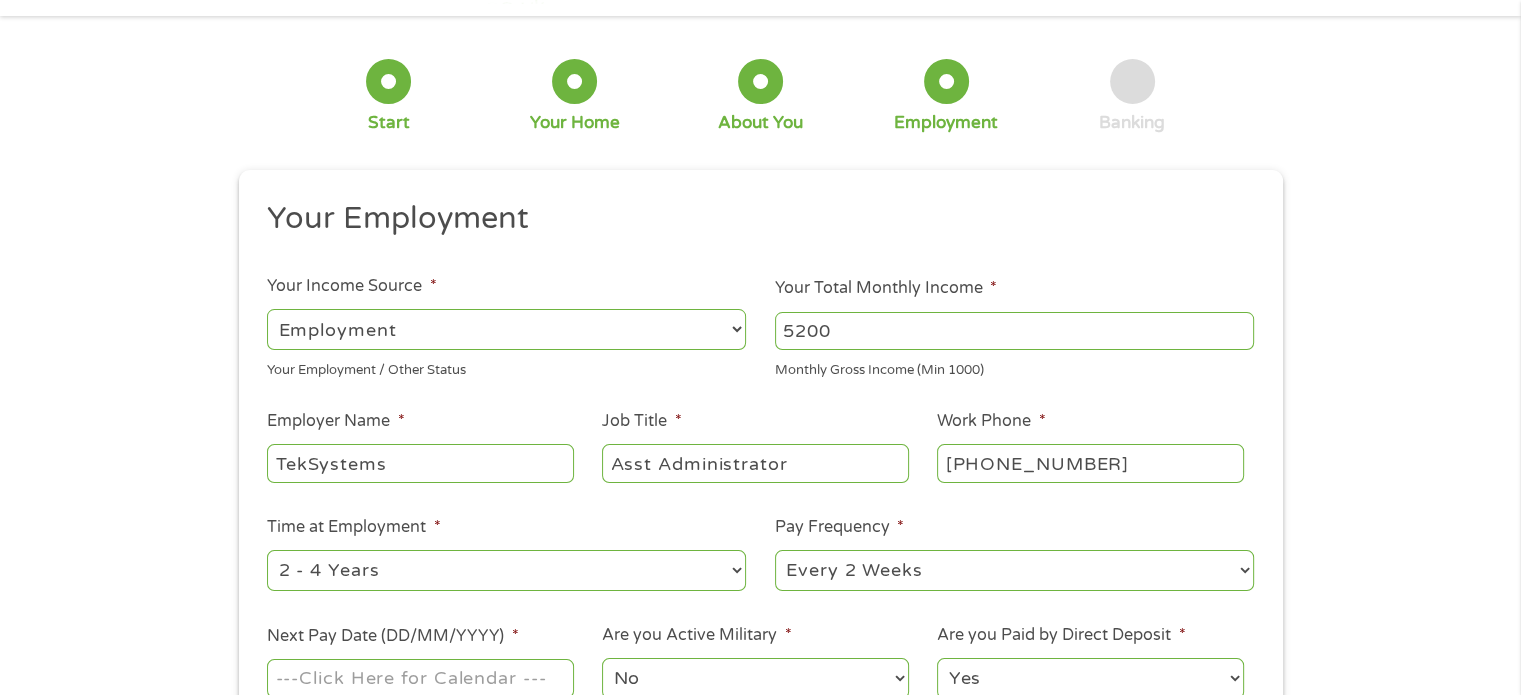 scroll, scrollTop: 100, scrollLeft: 0, axis: vertical 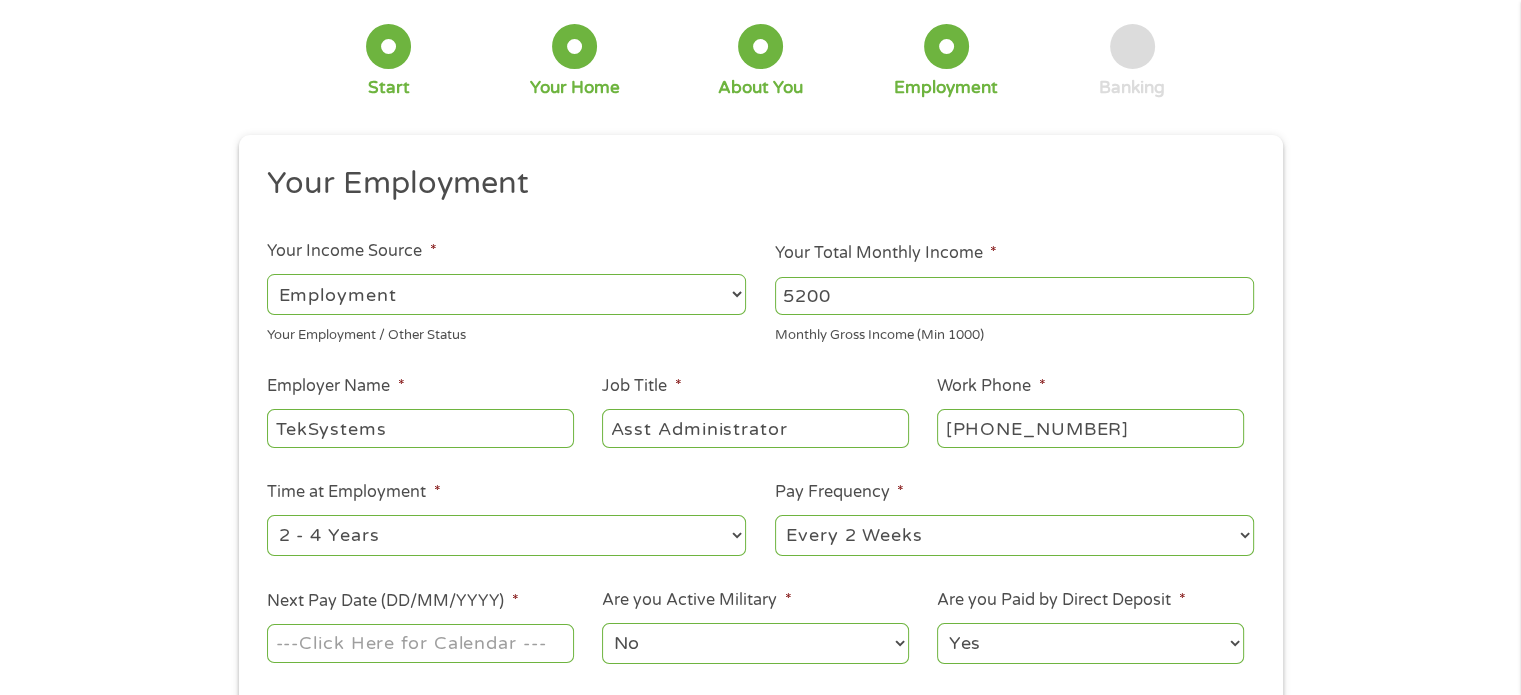 click on "--- Choose one --- 1 Year or less 1 - 2 Years 2 - 4 Years Over 4 Years" at bounding box center (506, 535) 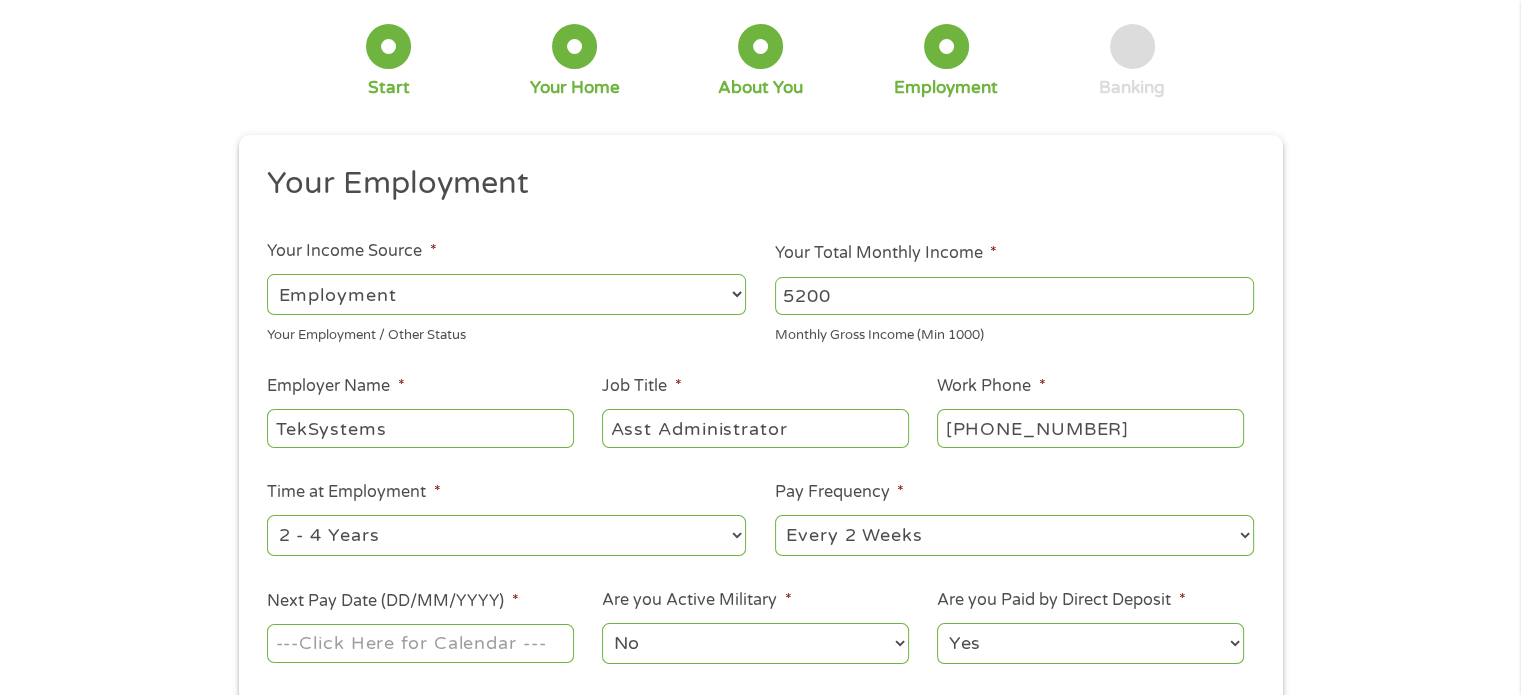 select on "24months" 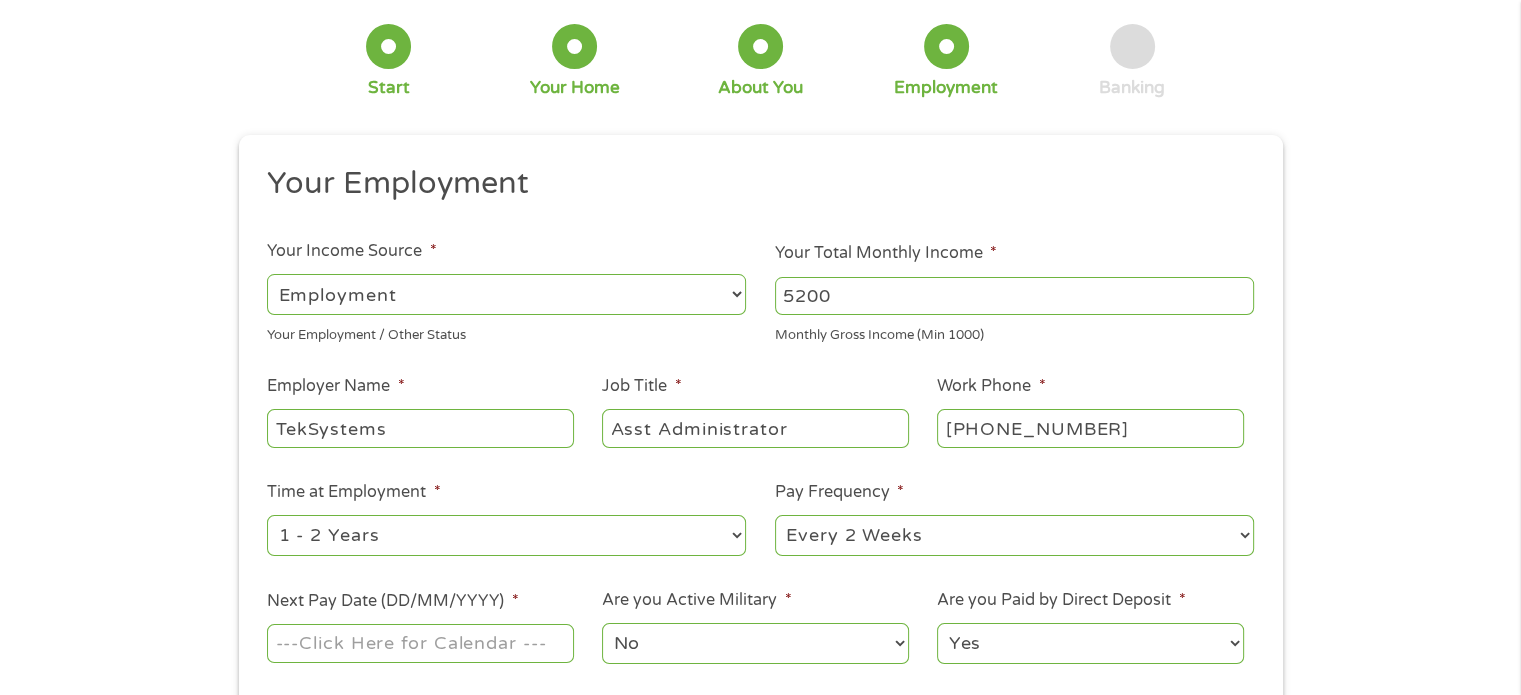 click on "--- Choose one --- 1 Year or less 1 - 2 Years 2 - 4 Years Over 4 Years" at bounding box center [506, 535] 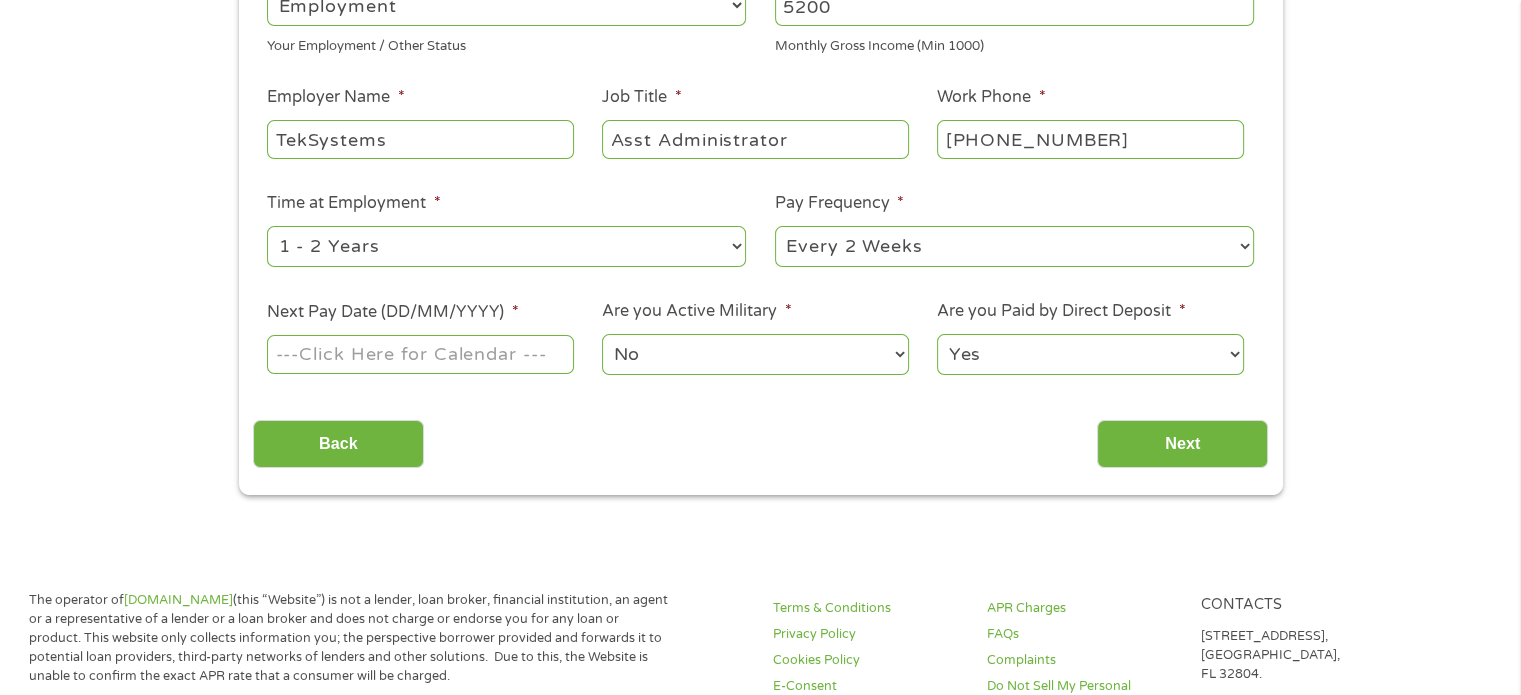 scroll, scrollTop: 400, scrollLeft: 0, axis: vertical 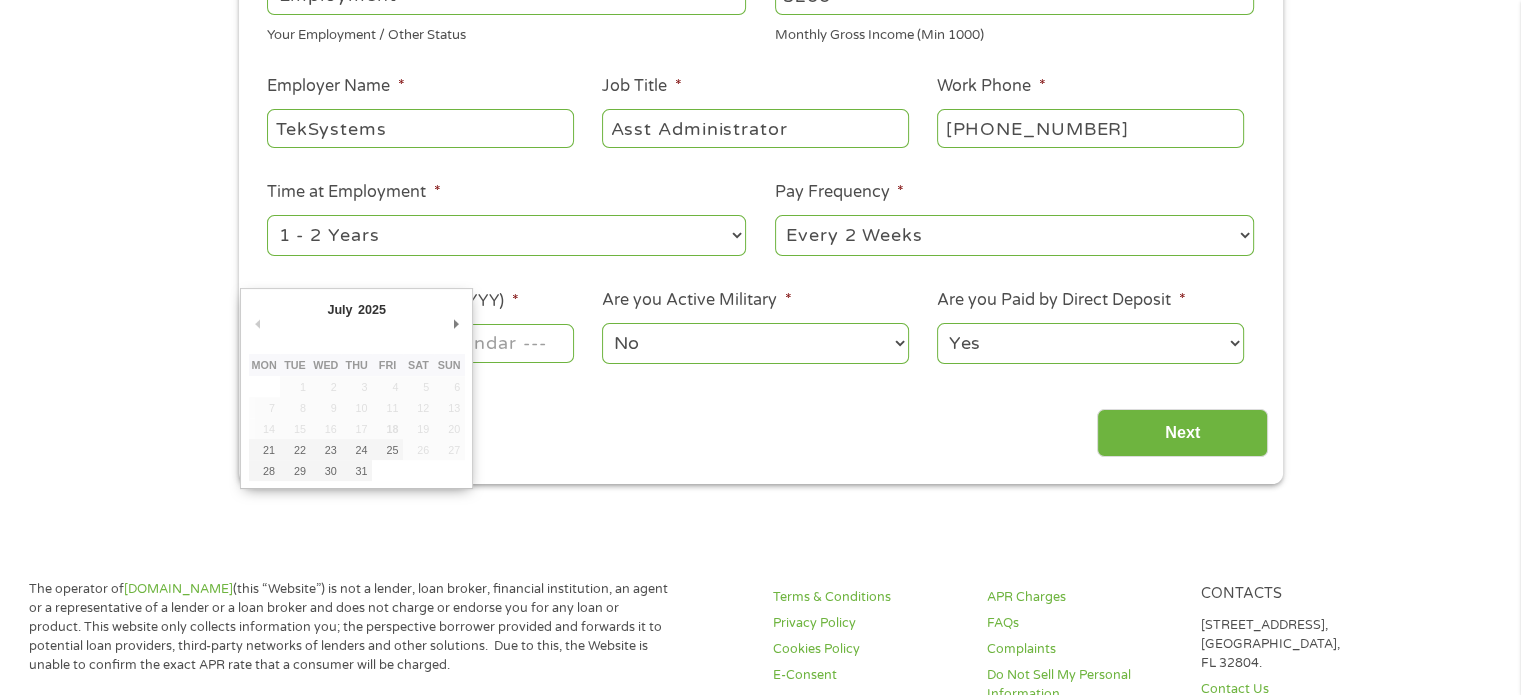 click on "Home   Get Loan Offer   How it works   FAQs   Blog   Cash Loans   Quick Loans   Online Loans   Payday Loans   Cash Advances   Préstamos   Paycheck Loans Near Me   Artificial Intelligence Loans   Contact Us                     1         Start   2         Your Home   3         About You   4         Employment   5         Banking   6
This field is hidden when viewing the form gclid This field is hidden when viewing the form Referrer [URL][DOMAIN_NAME] This field is hidden when viewing the form Source This field is hidden when viewing the form Campaign This field is hidden when viewing the form Medium This field is hidden when viewing the form adgroup This field is hidden when viewing the form creative This field is hidden when viewing the form position This field is hidden when viewing the form keyword This field is hidden when viewing the form matchtype This field is hidden when viewing the form device network email quality score" at bounding box center [760, 784] 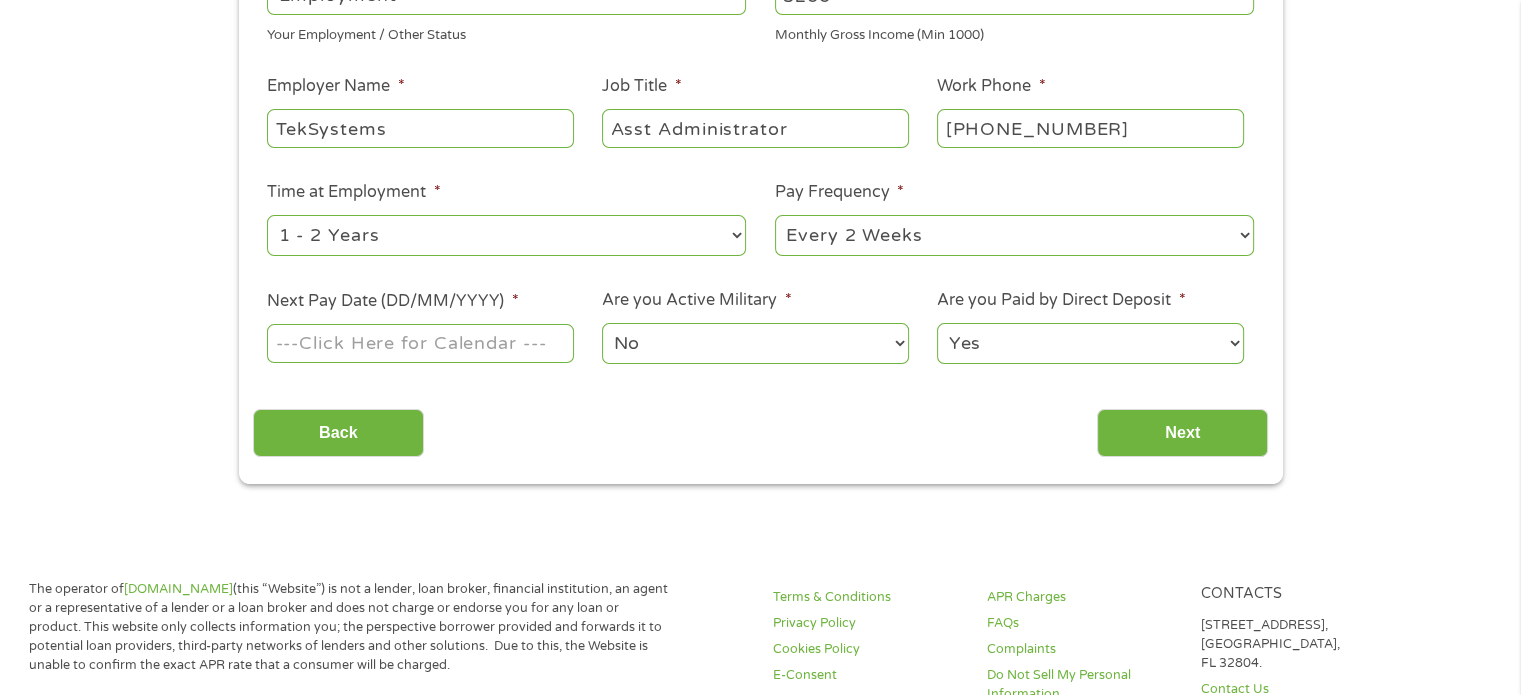 click on "Next Pay Date (DD/MM/YYYY) *" at bounding box center (420, 343) 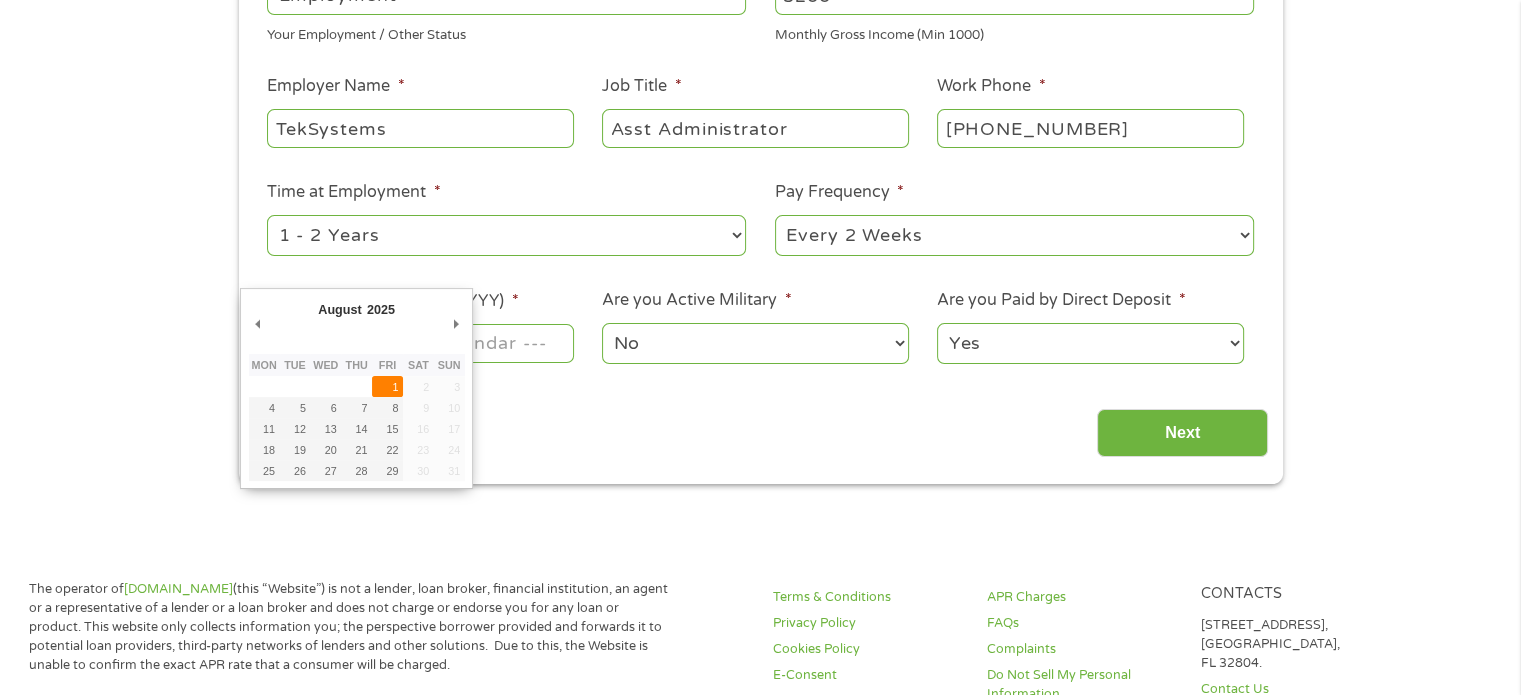 type on "[DATE]" 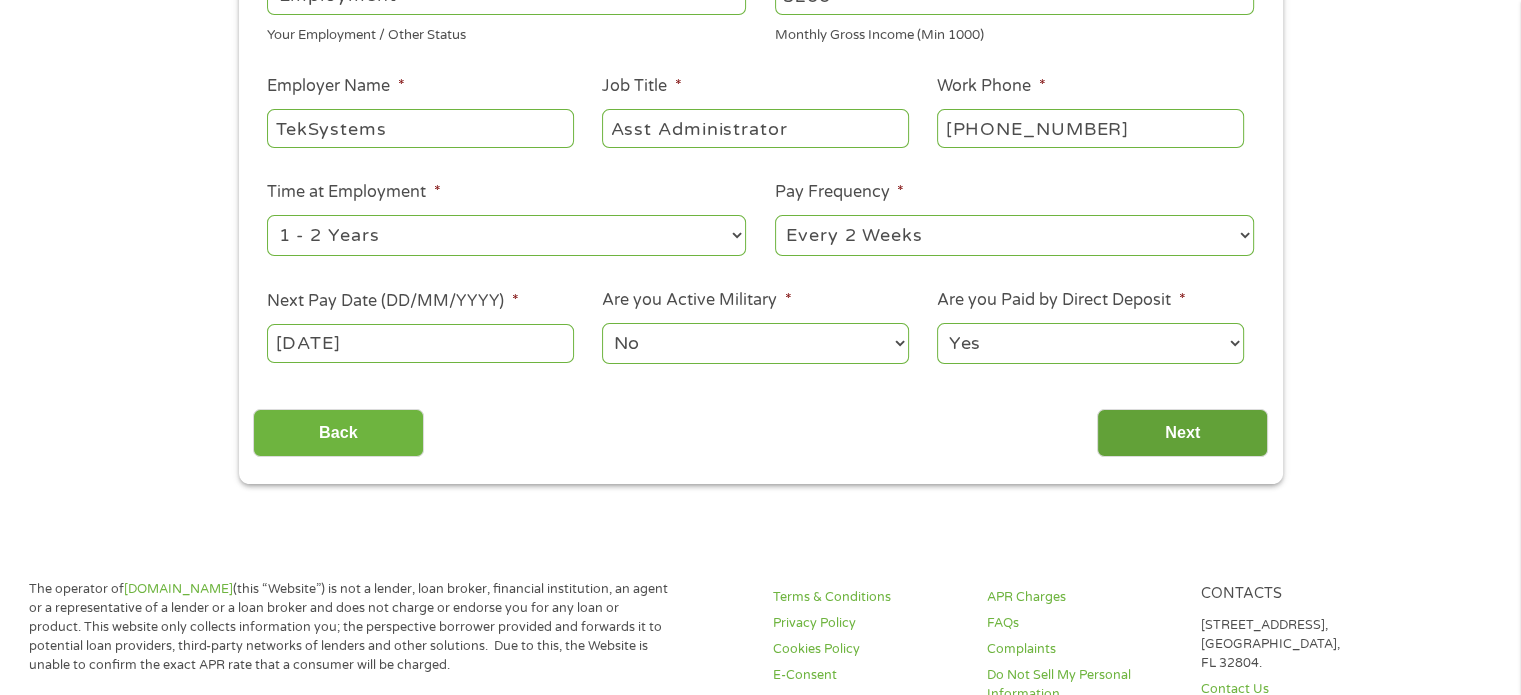 click on "Next" at bounding box center [1182, 433] 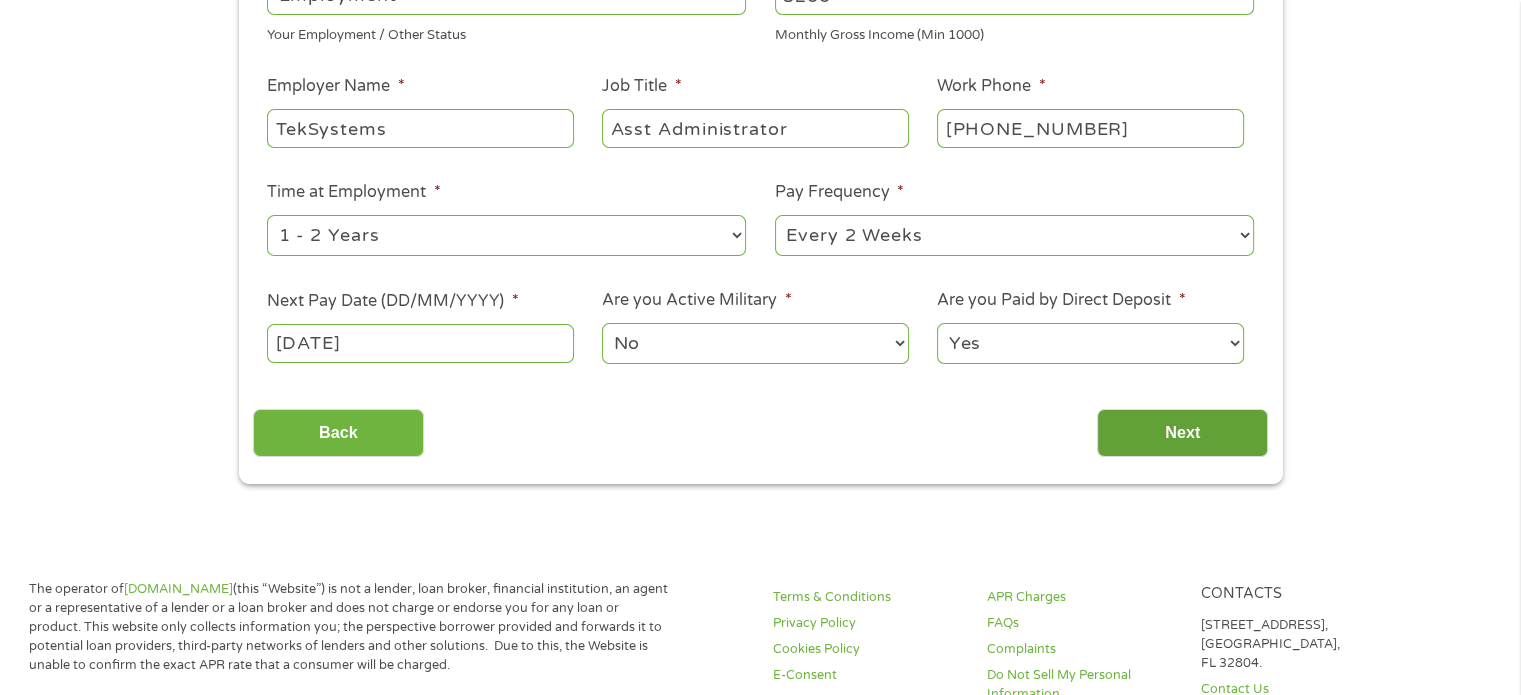 scroll, scrollTop: 8, scrollLeft: 8, axis: both 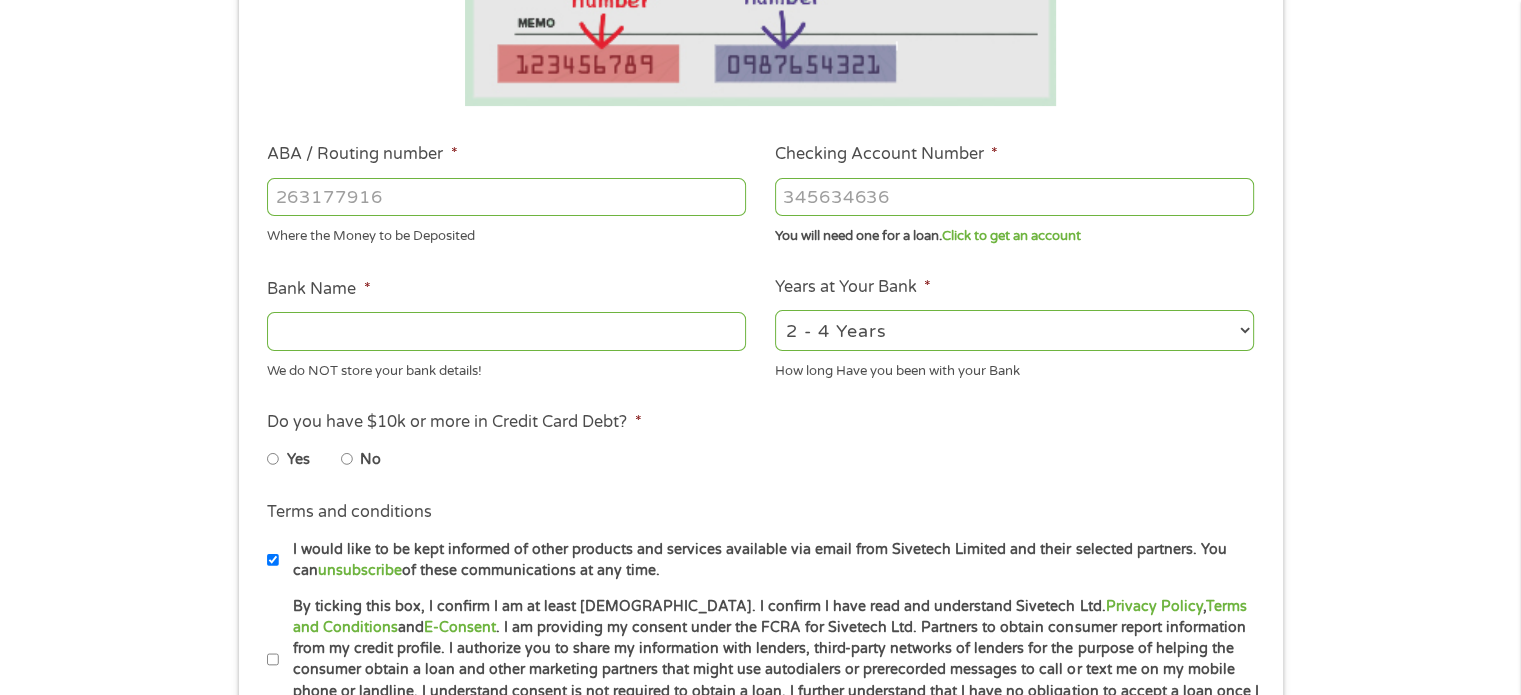 click on "No" at bounding box center [347, 459] 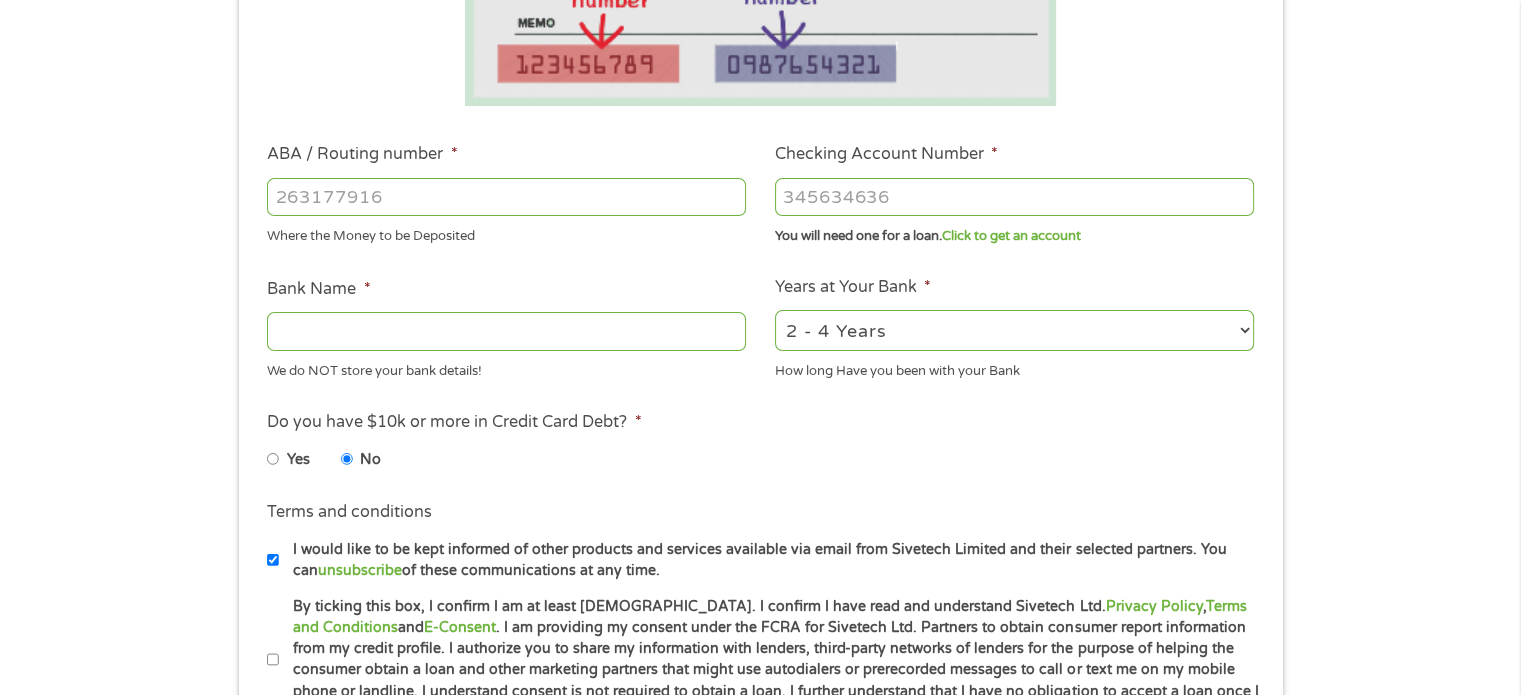 click on "Checking Account Number *" at bounding box center (1014, 197) 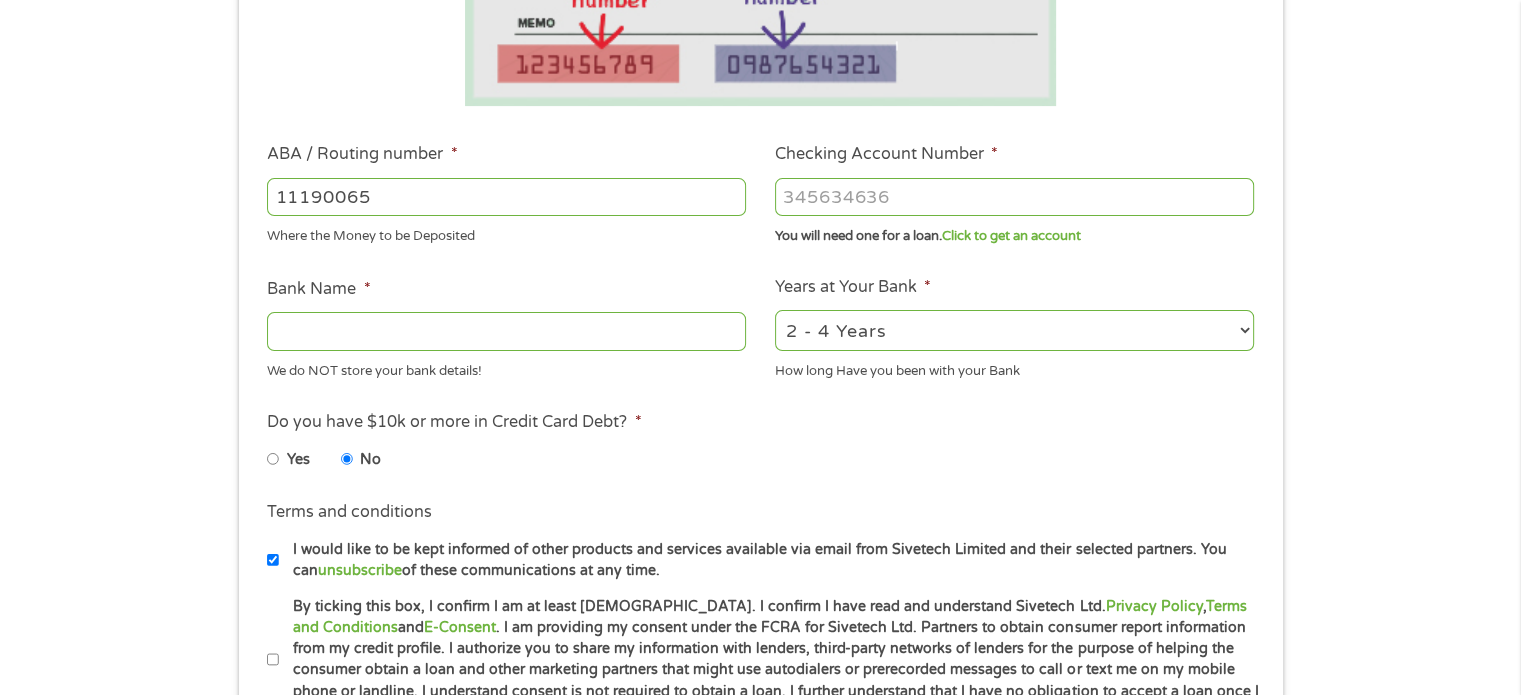type on "111900659" 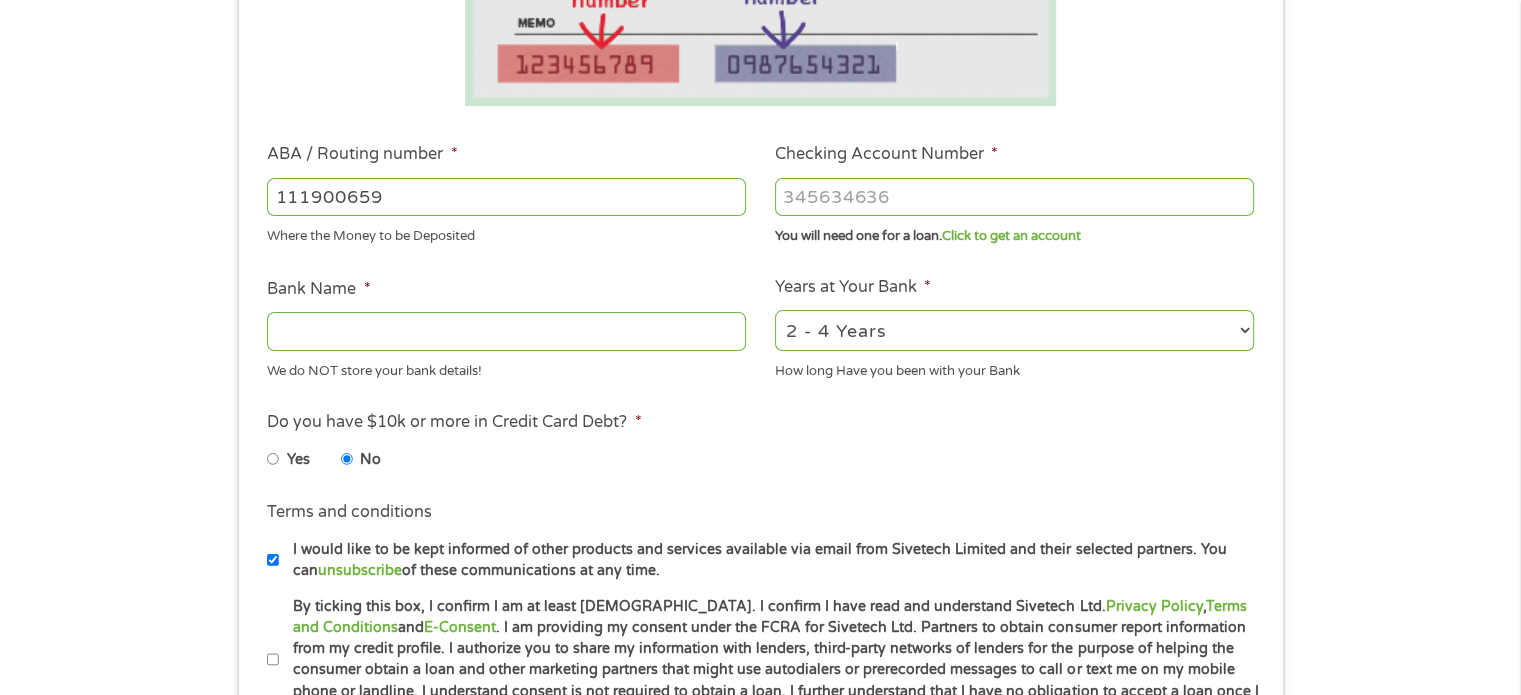 type on "[PERSON_NAME] FARGO BANK" 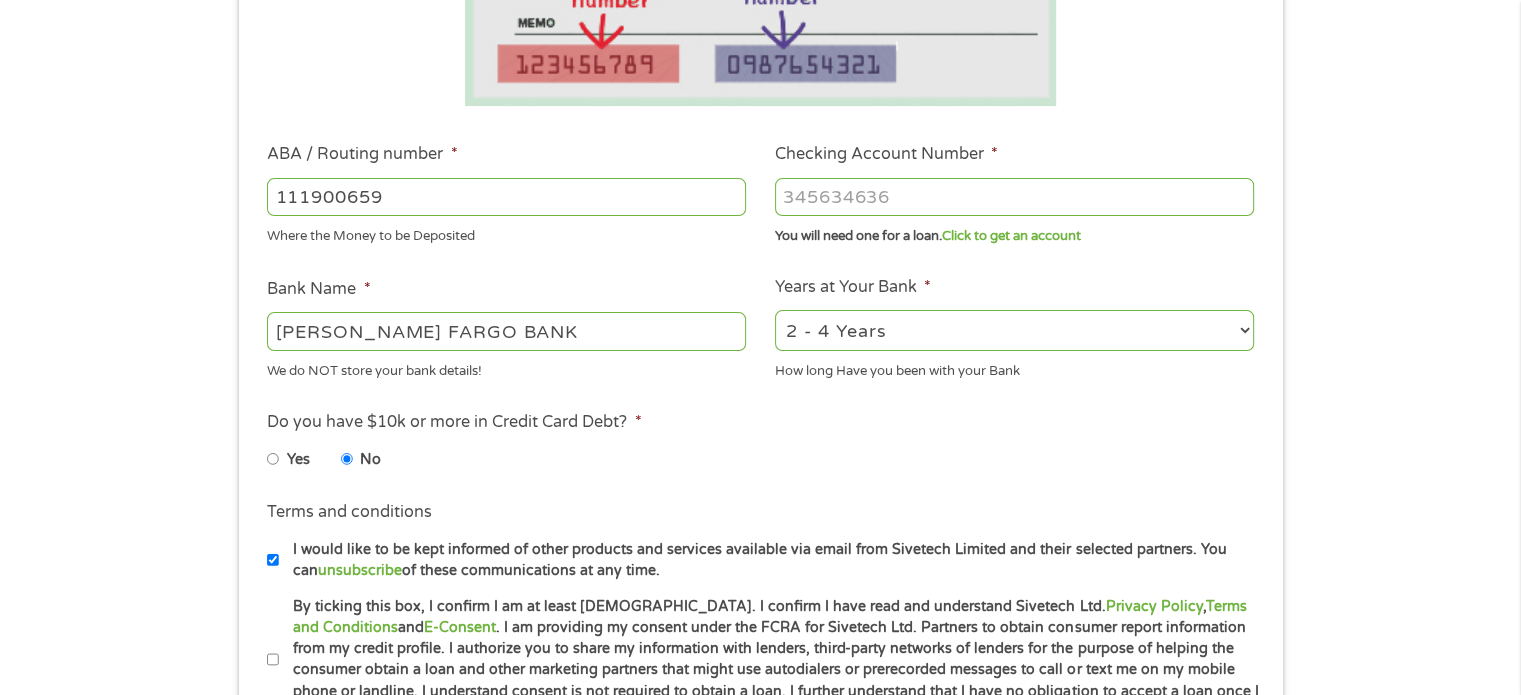 type on "111900659" 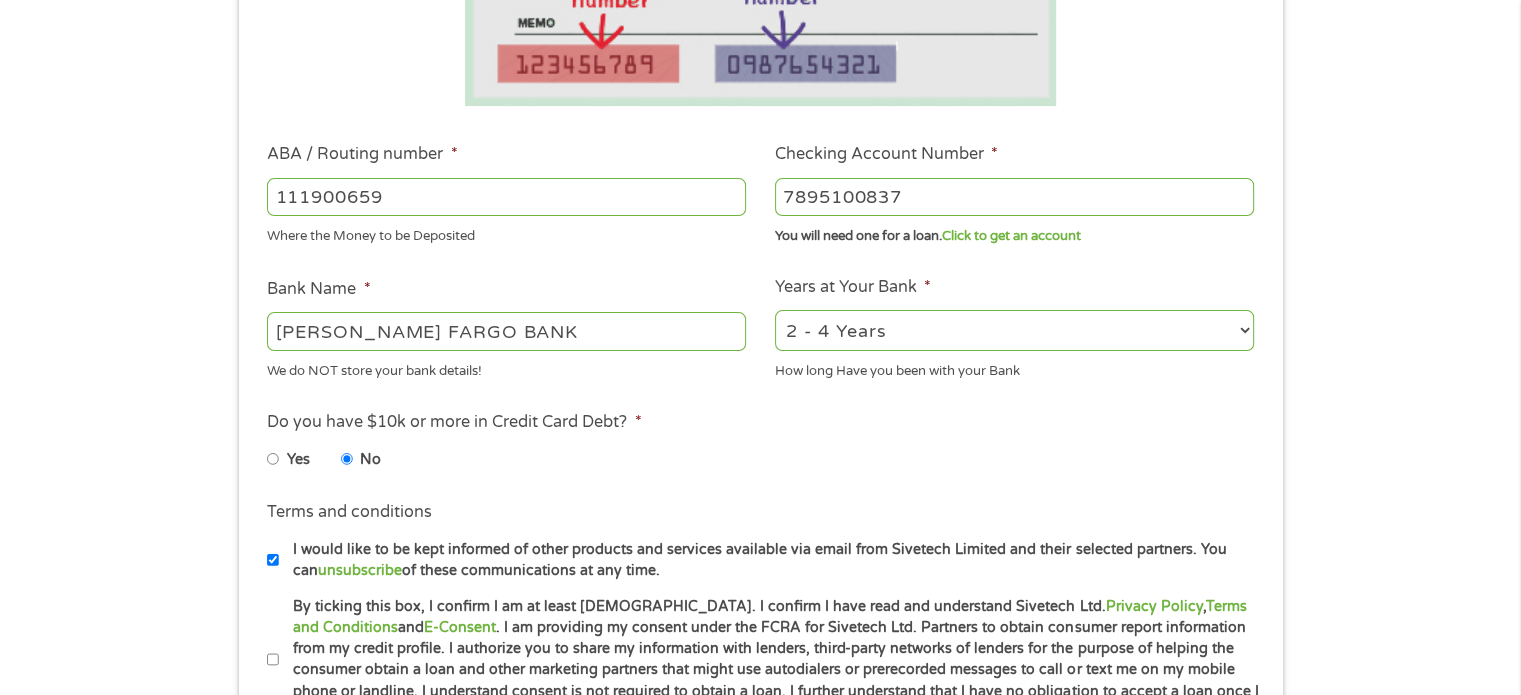 type on "7895100837" 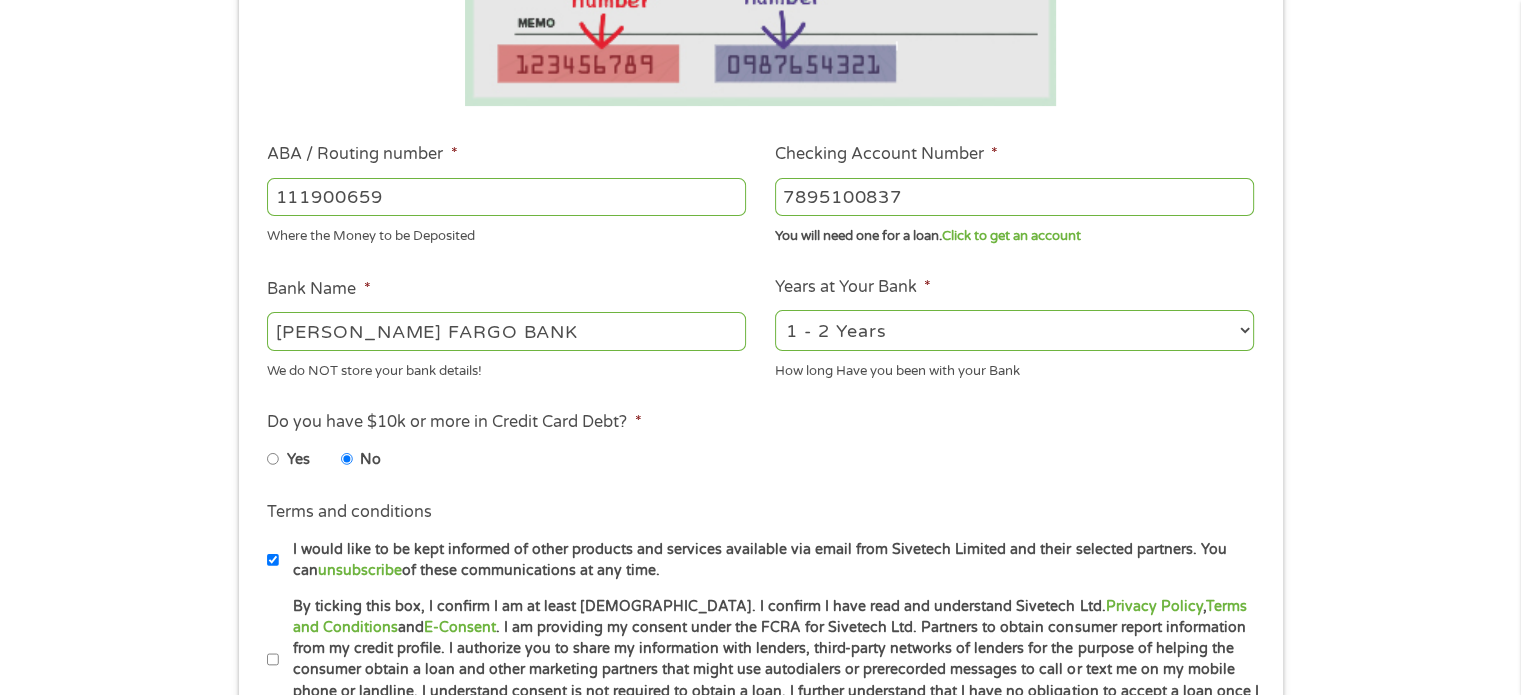 click on "2 - 4 Years 6 - 12 Months 1 - 2 Years Over 4 Years" at bounding box center [1014, 330] 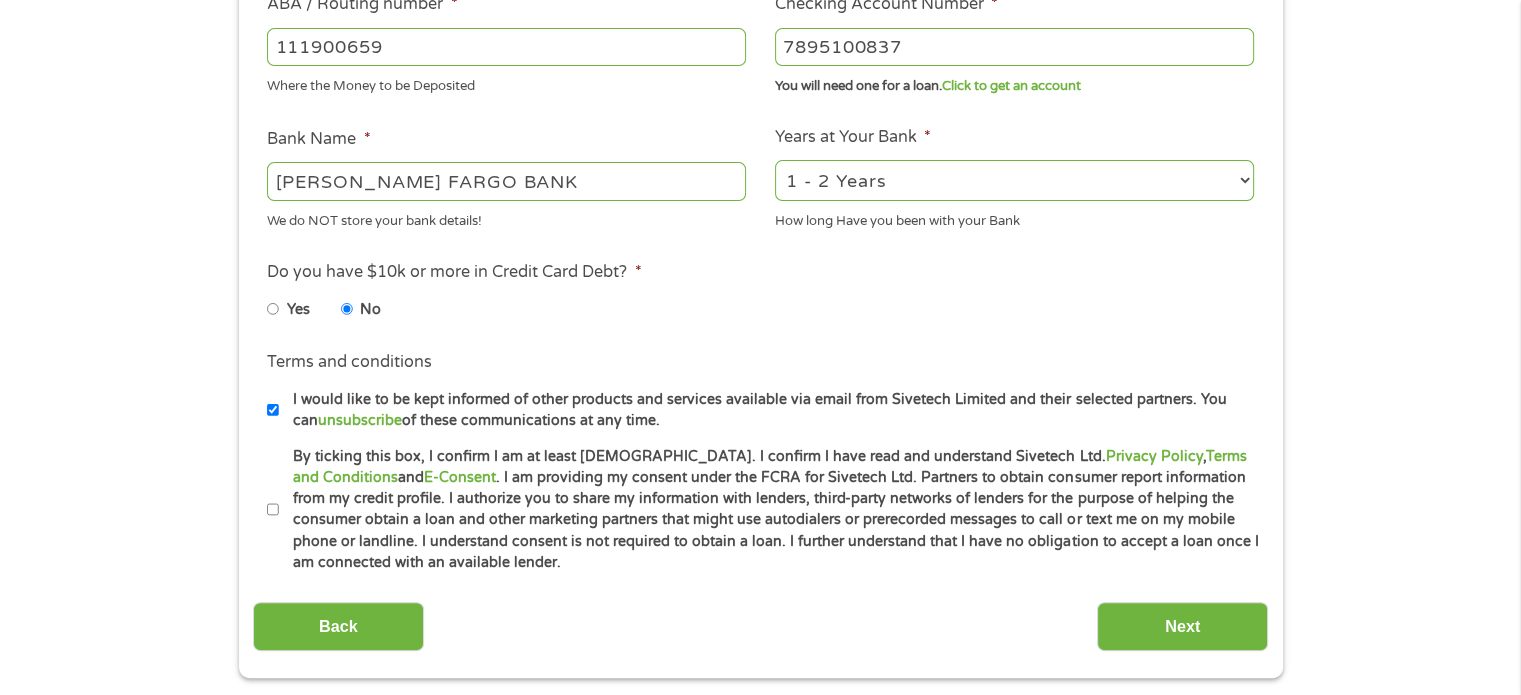 scroll, scrollTop: 700, scrollLeft: 0, axis: vertical 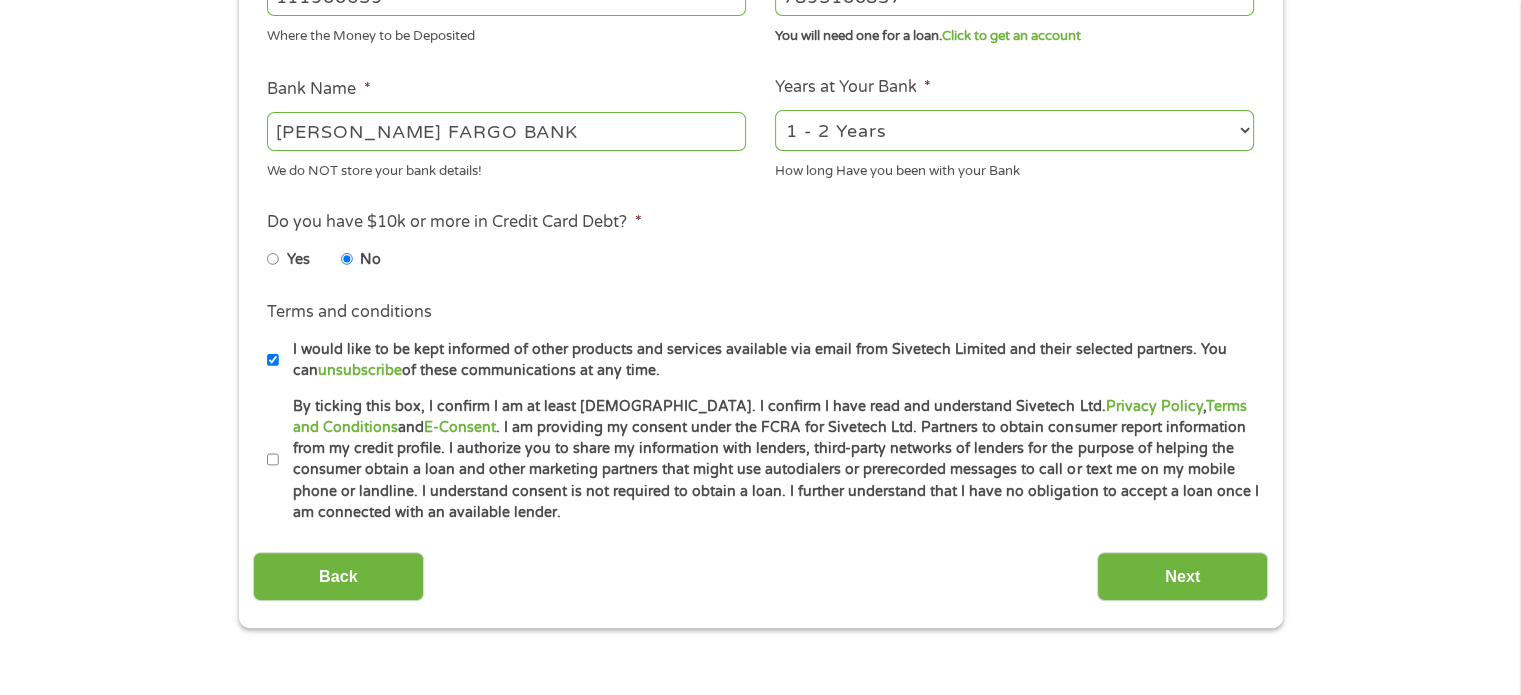 click on "By ticking this box, I confirm I am at least [DEMOGRAPHIC_DATA]. I confirm I have read and understand Sivetech Ltd.  Privacy Policy ,  Terms and Conditions  and  E-Consent . I am providing my consent under the FCRA for Sivetech Ltd. Partners to obtain consumer report information from my credit profile. I authorize you to share my information with lenders, third-party networks of lenders for the purpose of helping the consumer obtain a loan and other marketing partners that might use autodialers or prerecorded messages to call or text me on my mobile phone or landline. I understand consent is not required to obtain a loan. I further understand that I have no obligation to accept a loan once I am connected with an available lender." at bounding box center (769, 460) 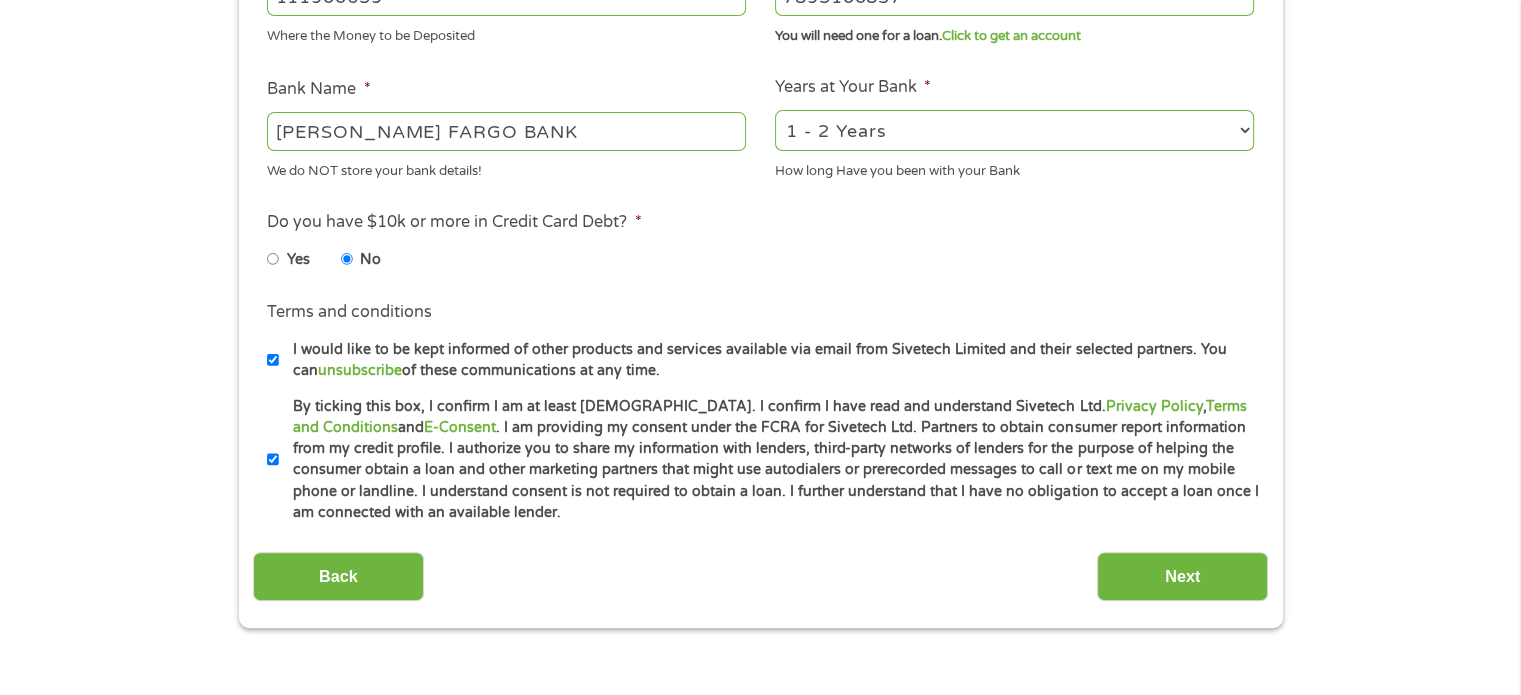 click on "I would like to be kept informed of other products and services available via email from Sivetech Limited and their selected partners. You can   unsubscribe   of these communications at any time." at bounding box center [273, 360] 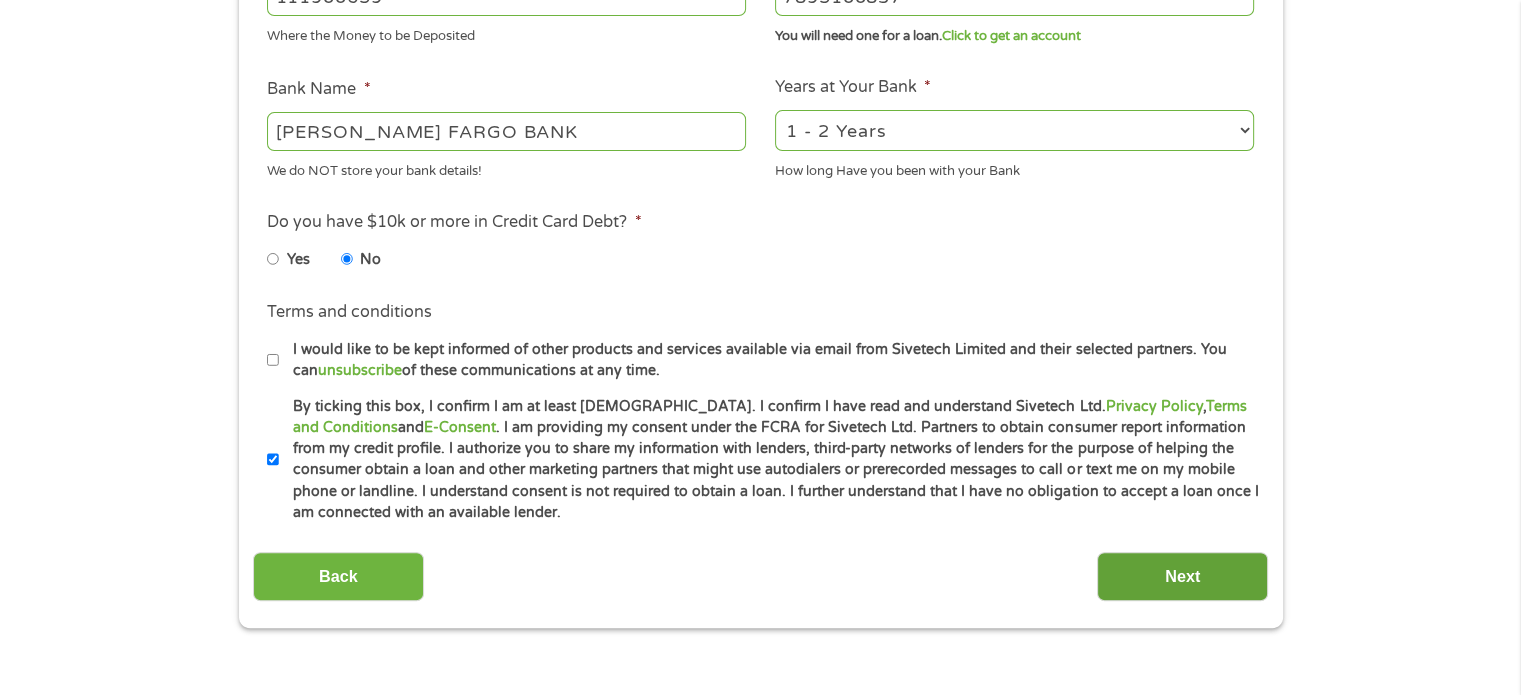click on "Next" at bounding box center [1182, 576] 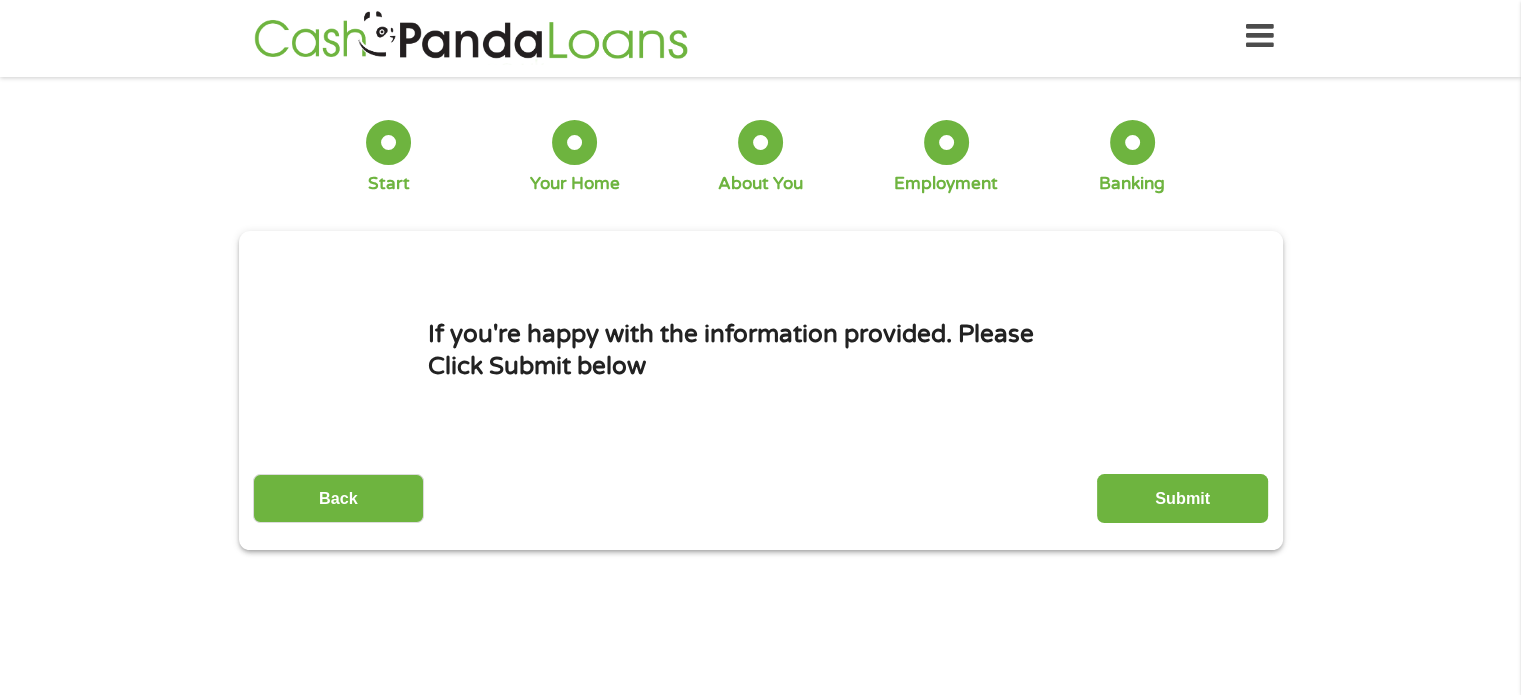 scroll, scrollTop: 0, scrollLeft: 0, axis: both 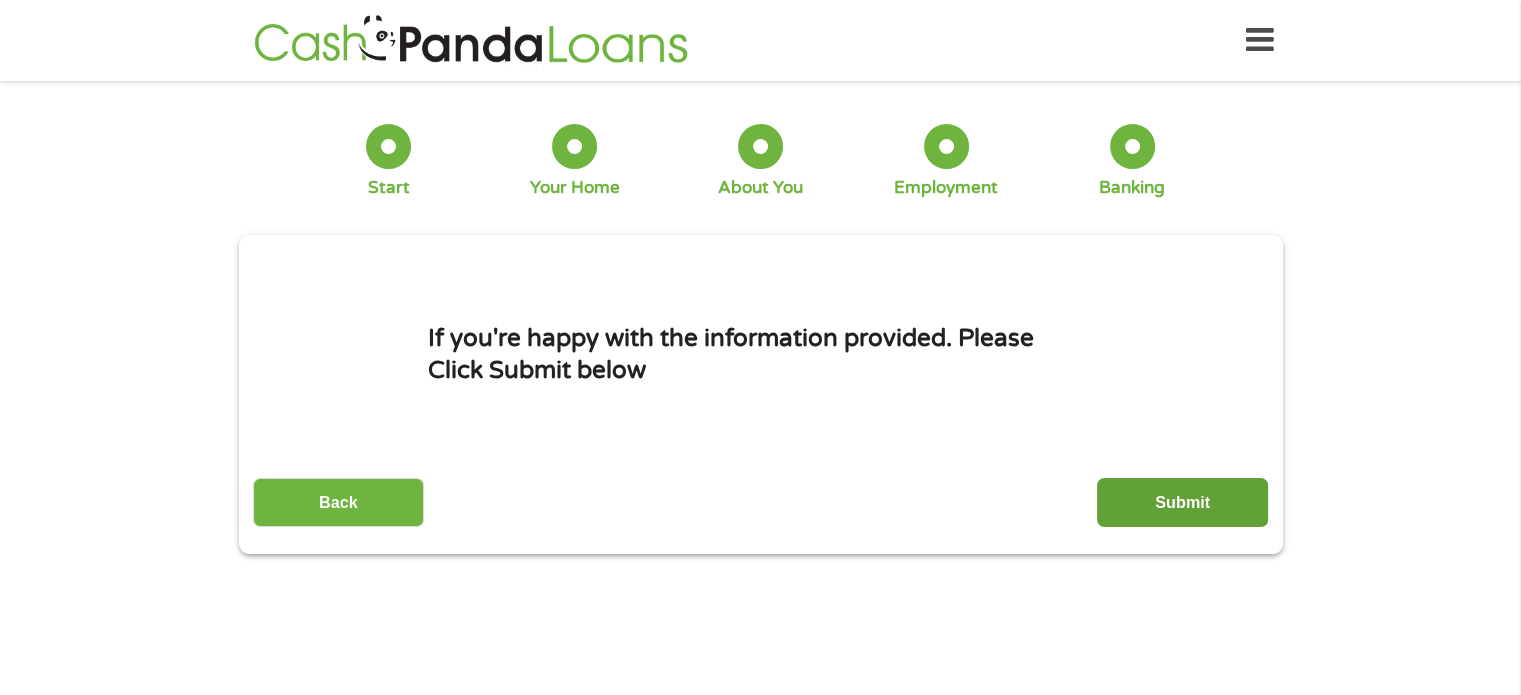 click on "Submit" at bounding box center [1182, 502] 